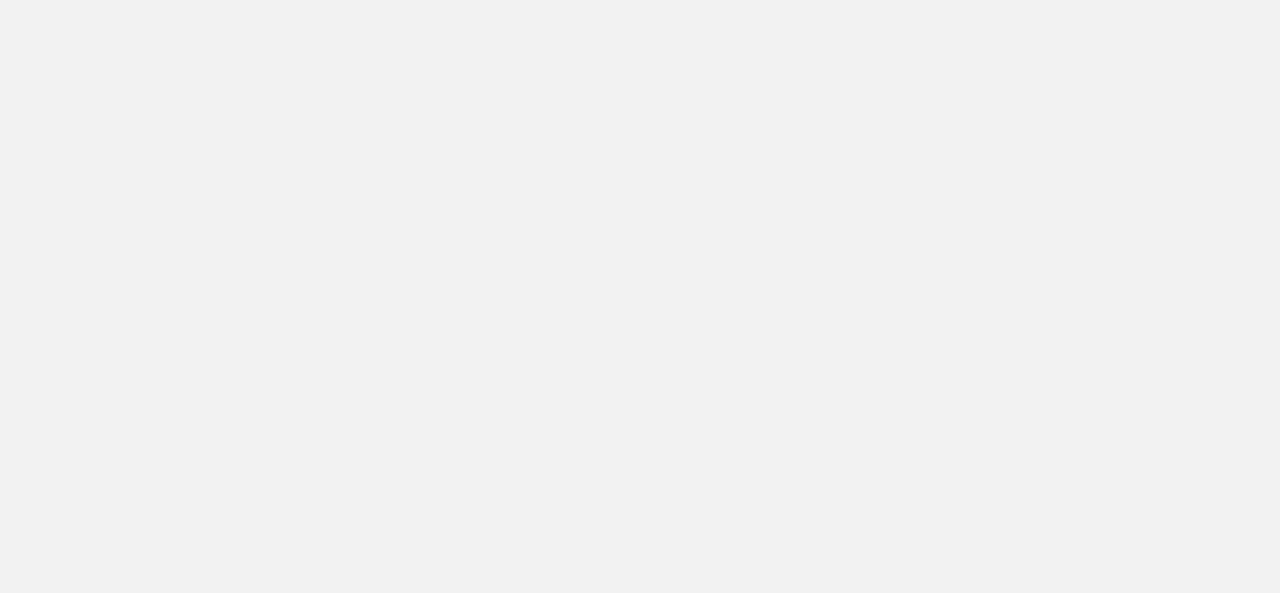 scroll, scrollTop: 0, scrollLeft: 0, axis: both 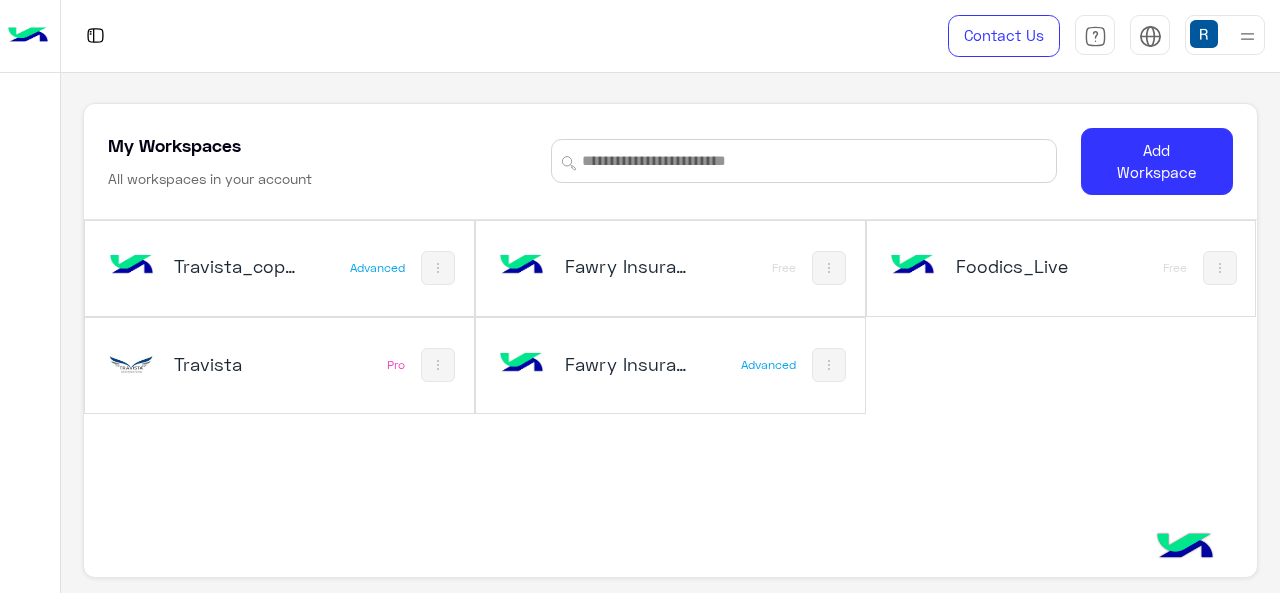 click on "Travista" at bounding box center (209, 366) 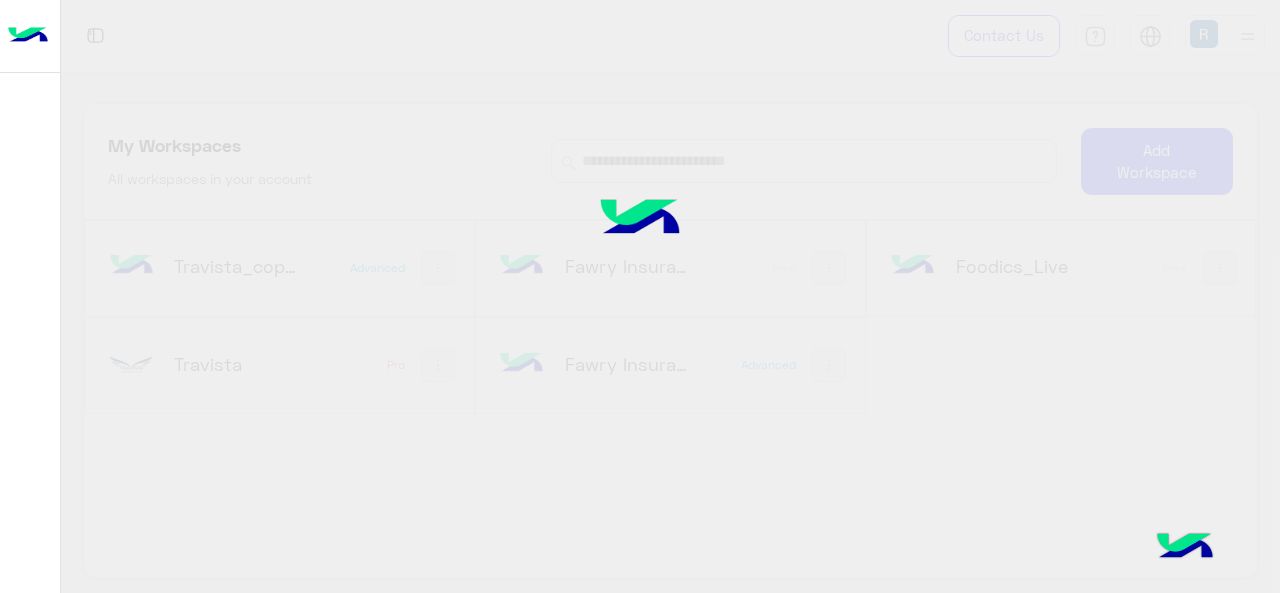 click 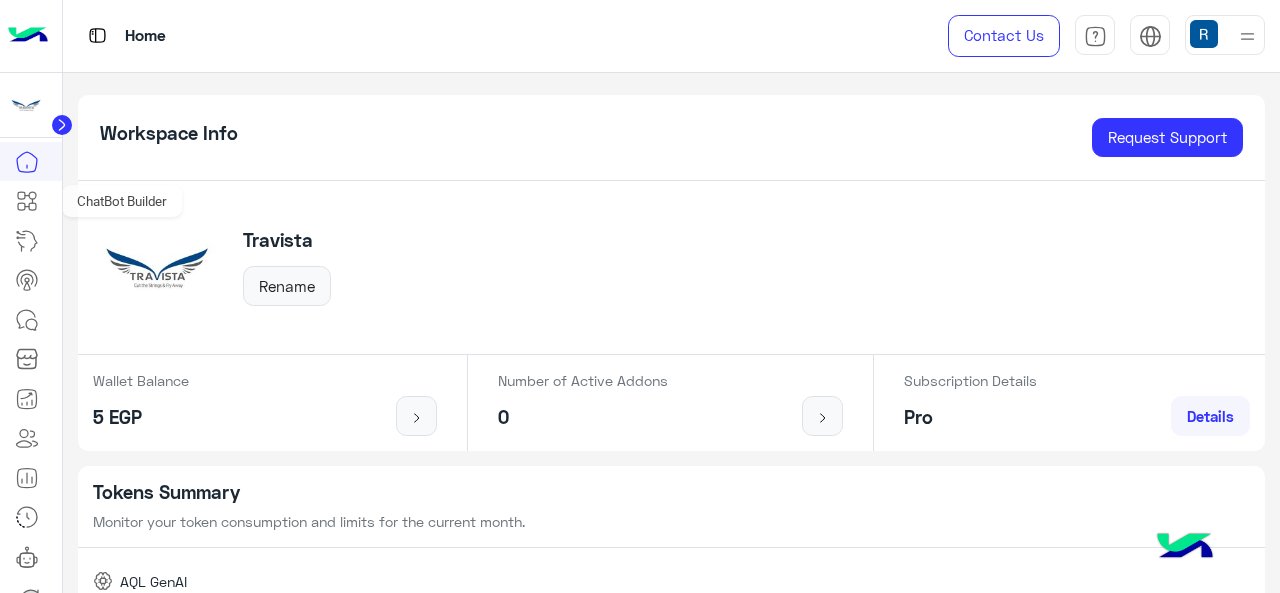 click at bounding box center (27, 201) 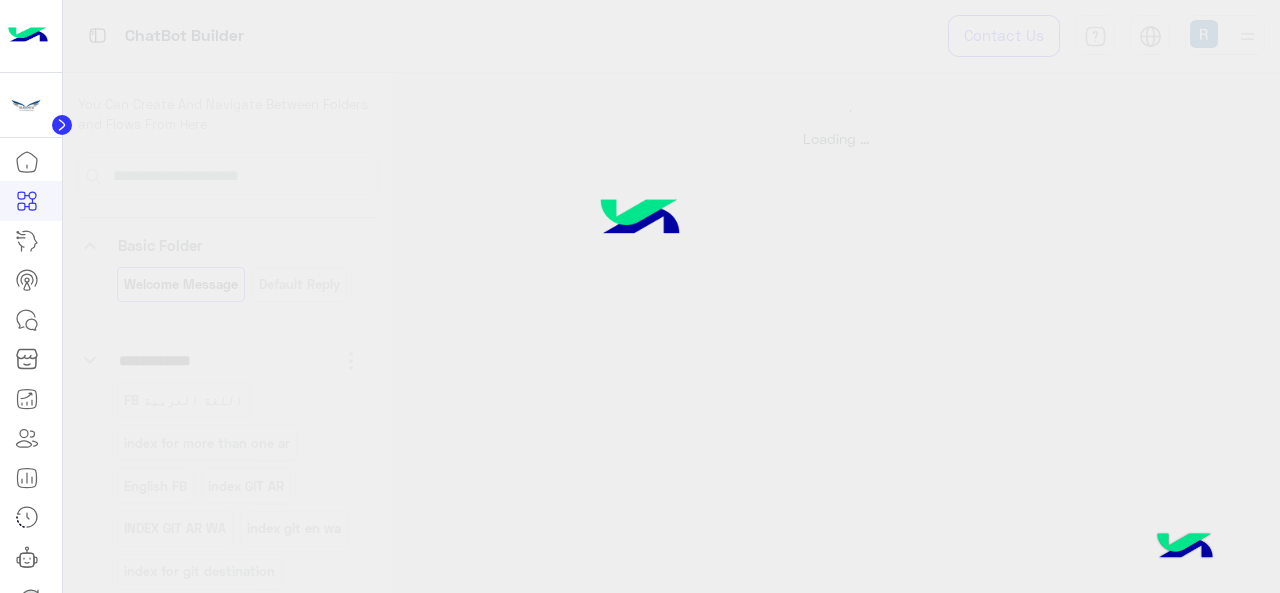 select on "*" 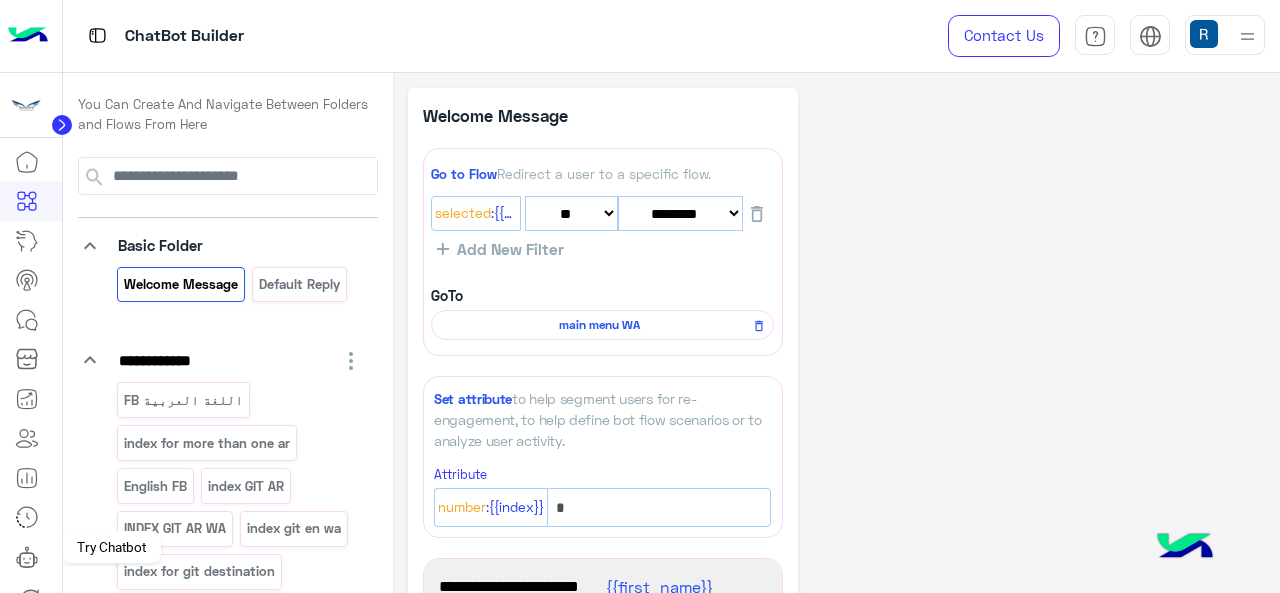 click 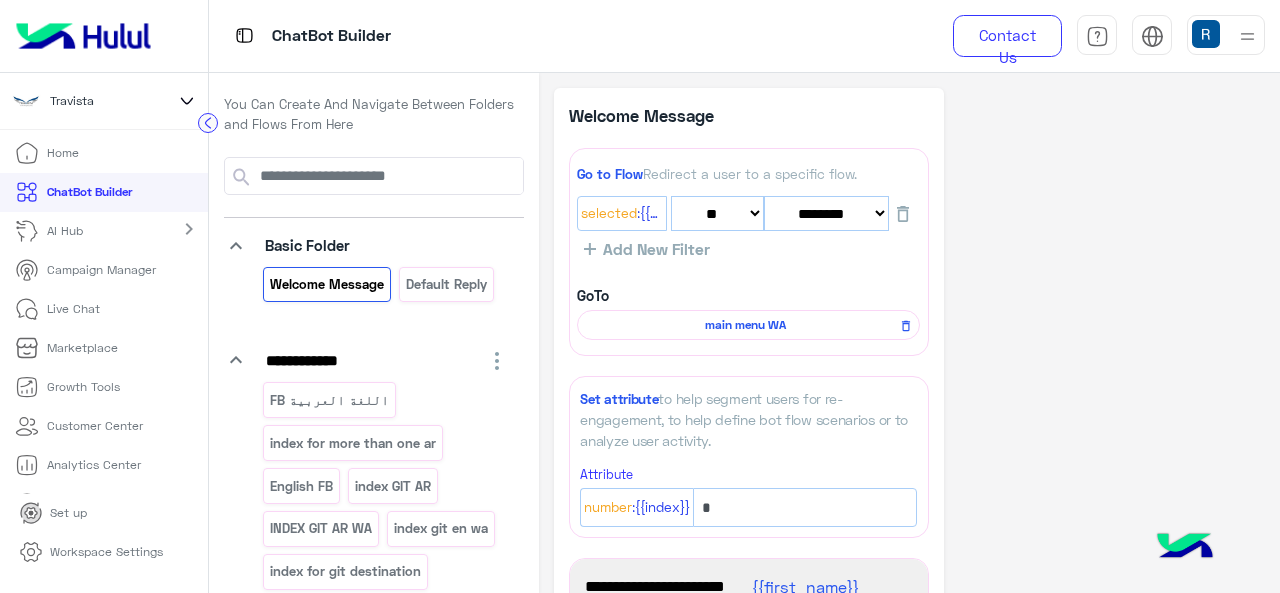 scroll, scrollTop: 236, scrollLeft: 0, axis: vertical 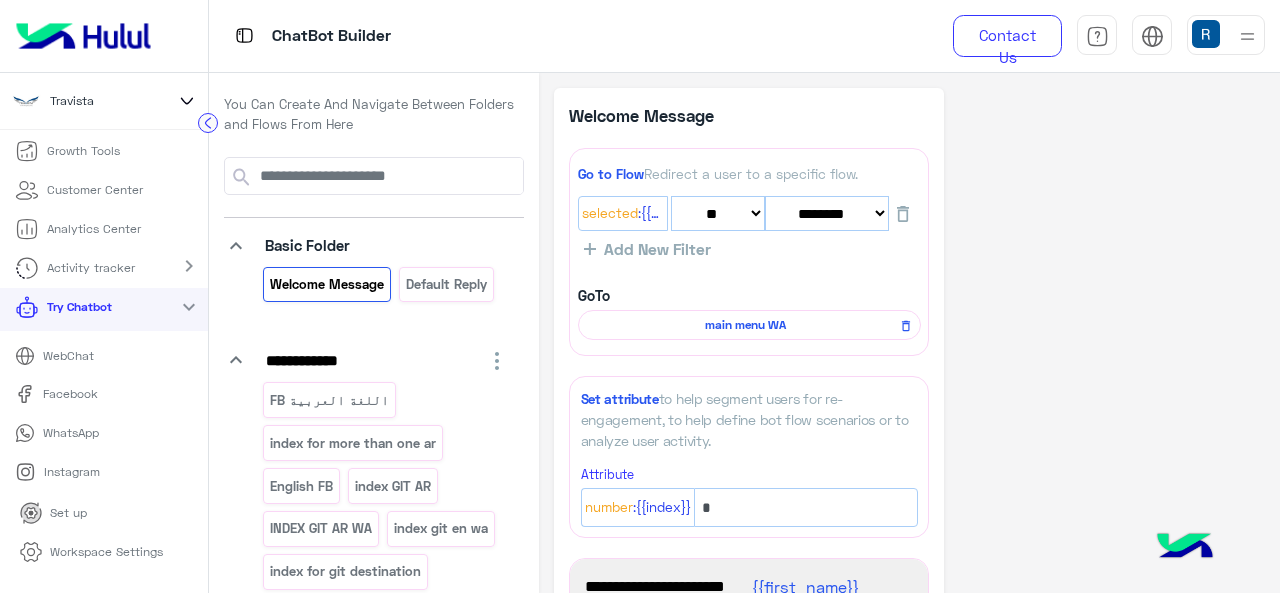 click on "WhatsApp" at bounding box center [70, 394] 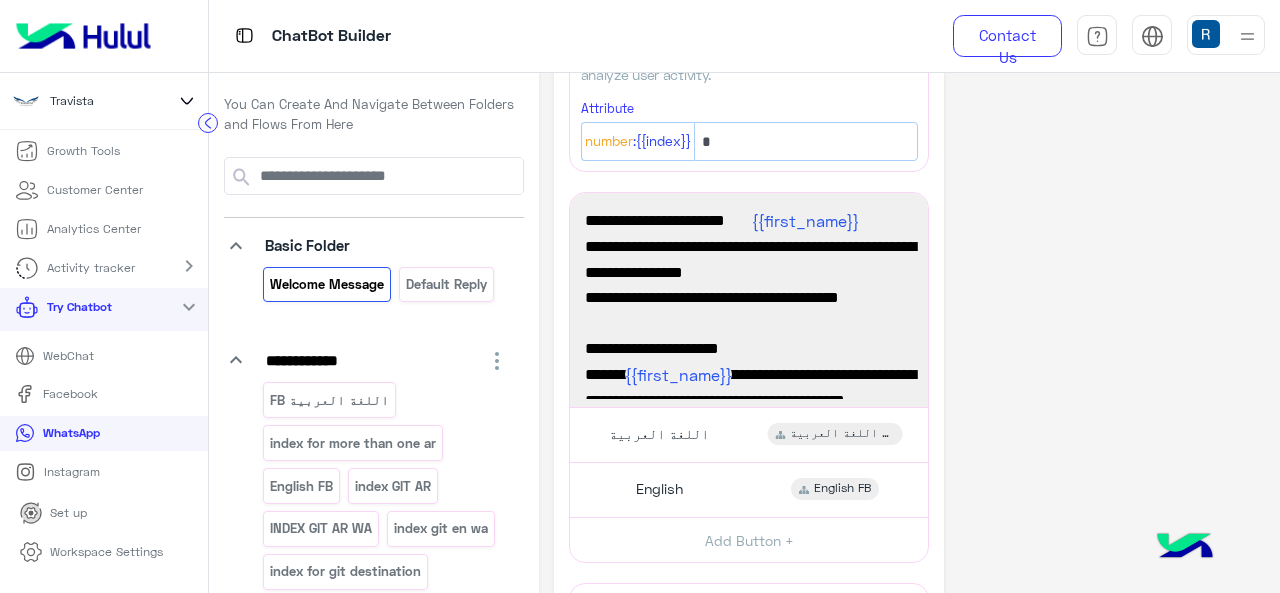 scroll, scrollTop: 367, scrollLeft: 0, axis: vertical 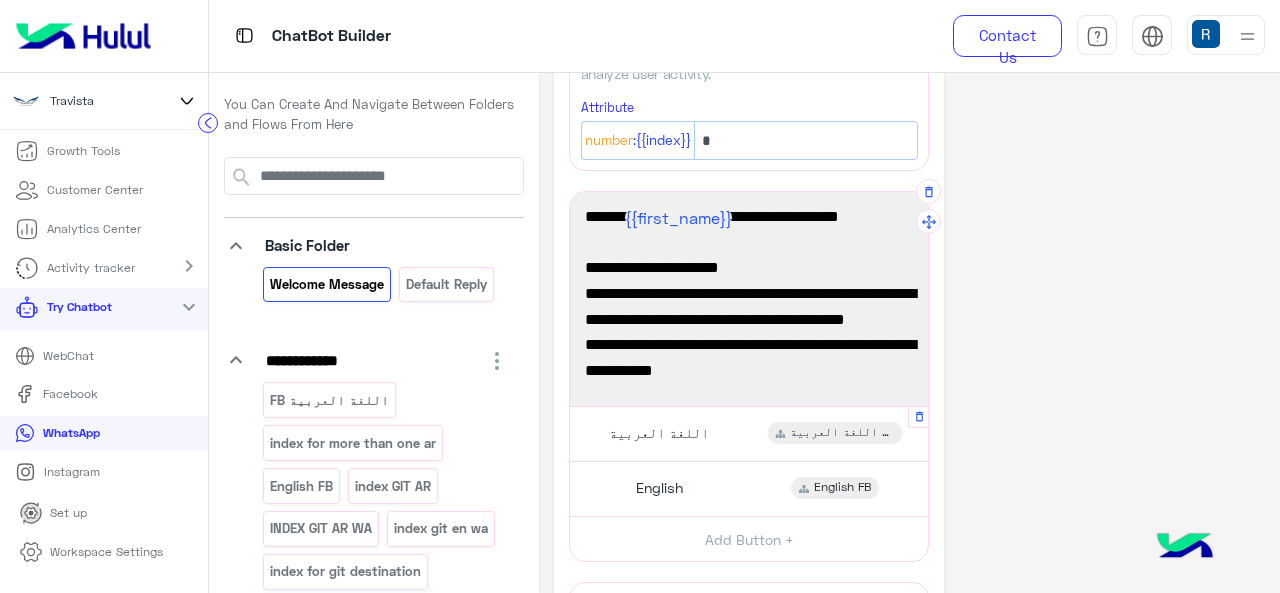 click on "اللغة العربية" at bounding box center [659, 433] 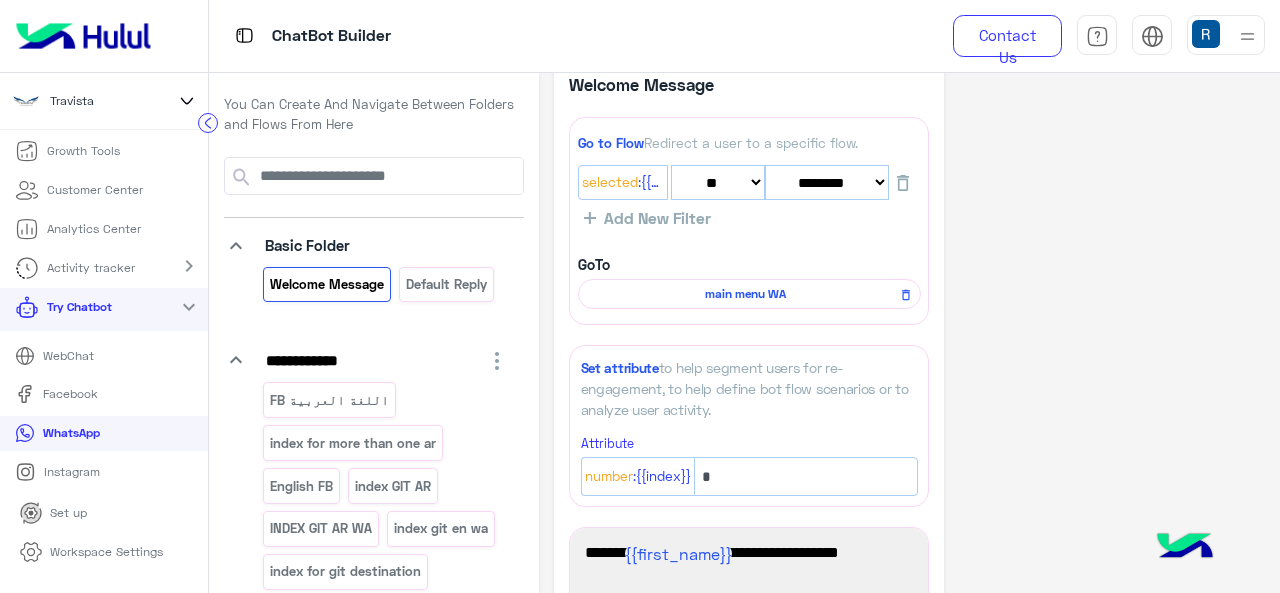 scroll, scrollTop: 0, scrollLeft: 0, axis: both 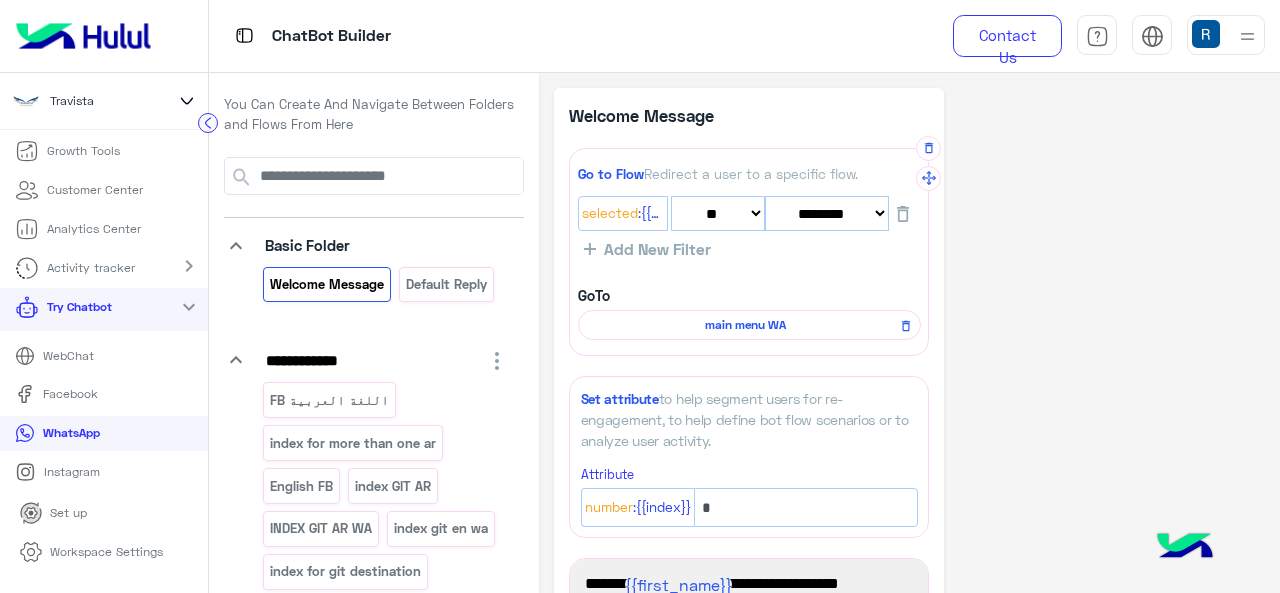 click on "main menu WA" at bounding box center [749, 325] 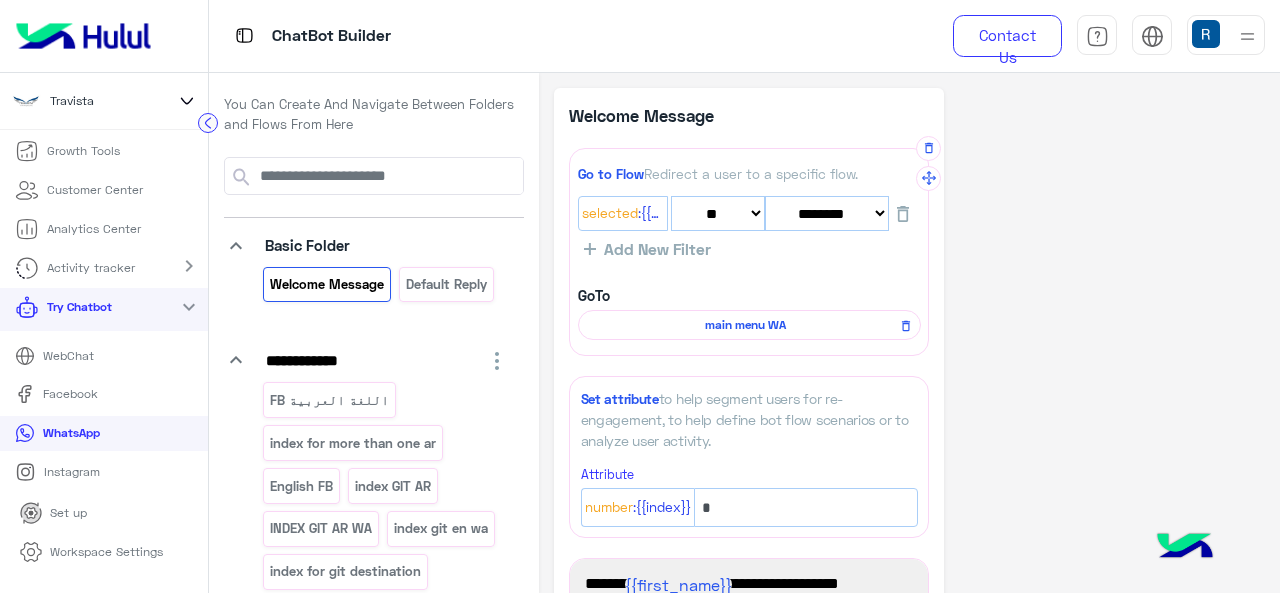 click on "main menu WA" at bounding box center (746, 325) 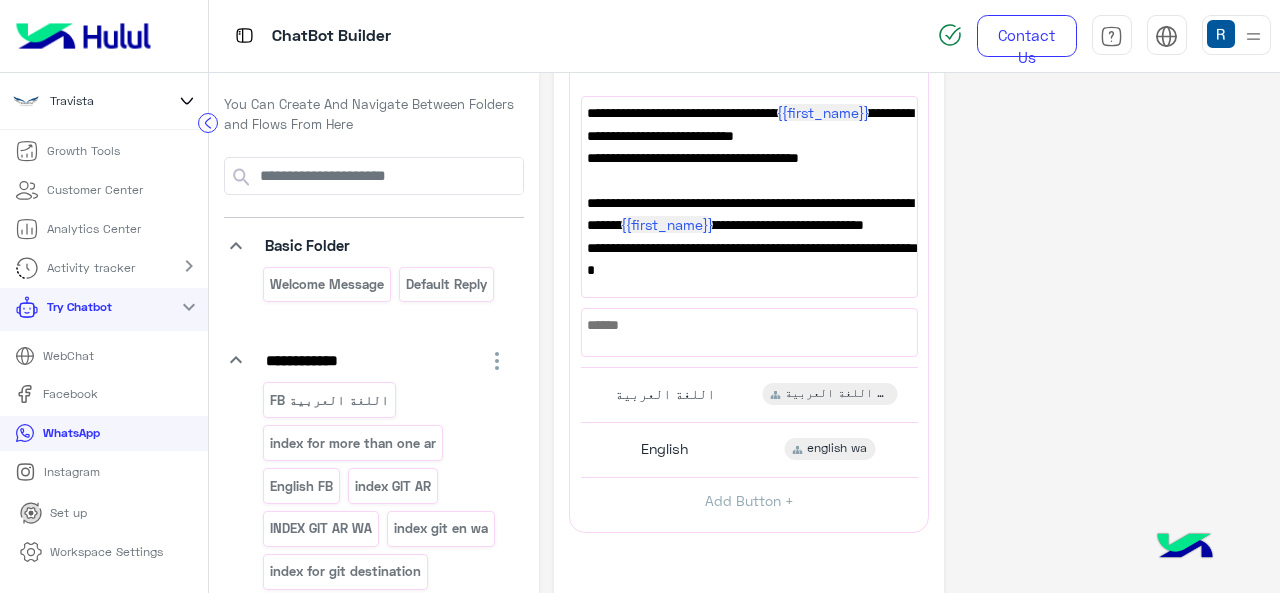 scroll, scrollTop: 344, scrollLeft: 0, axis: vertical 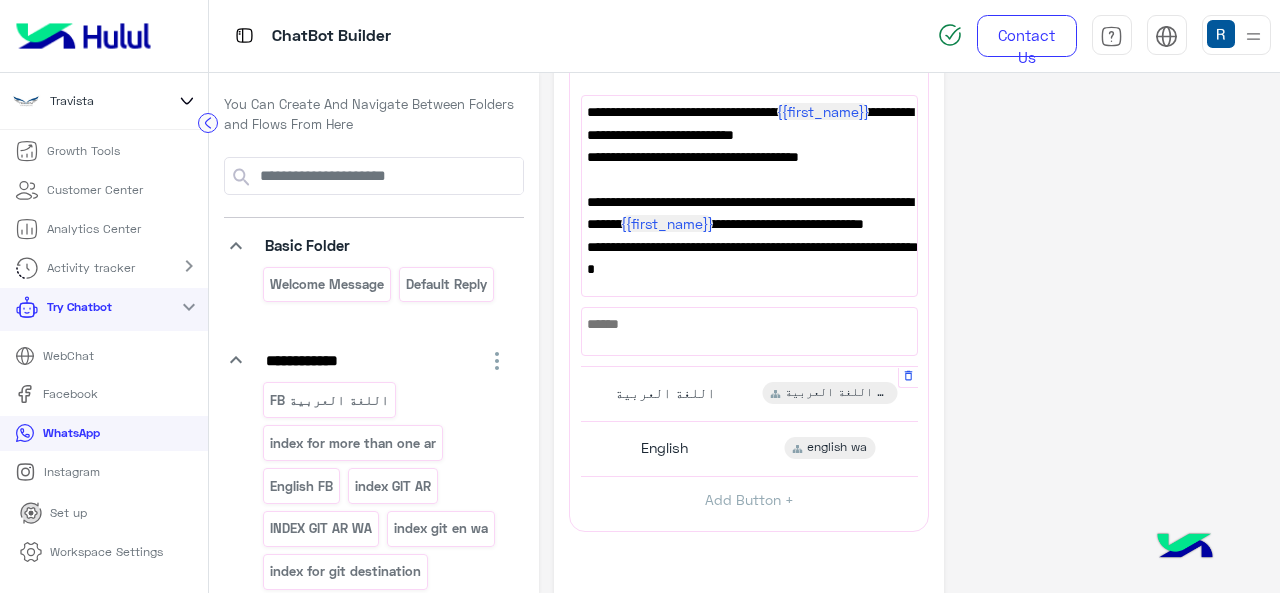 click on "اللغة العربية WA" at bounding box center (837, 393) 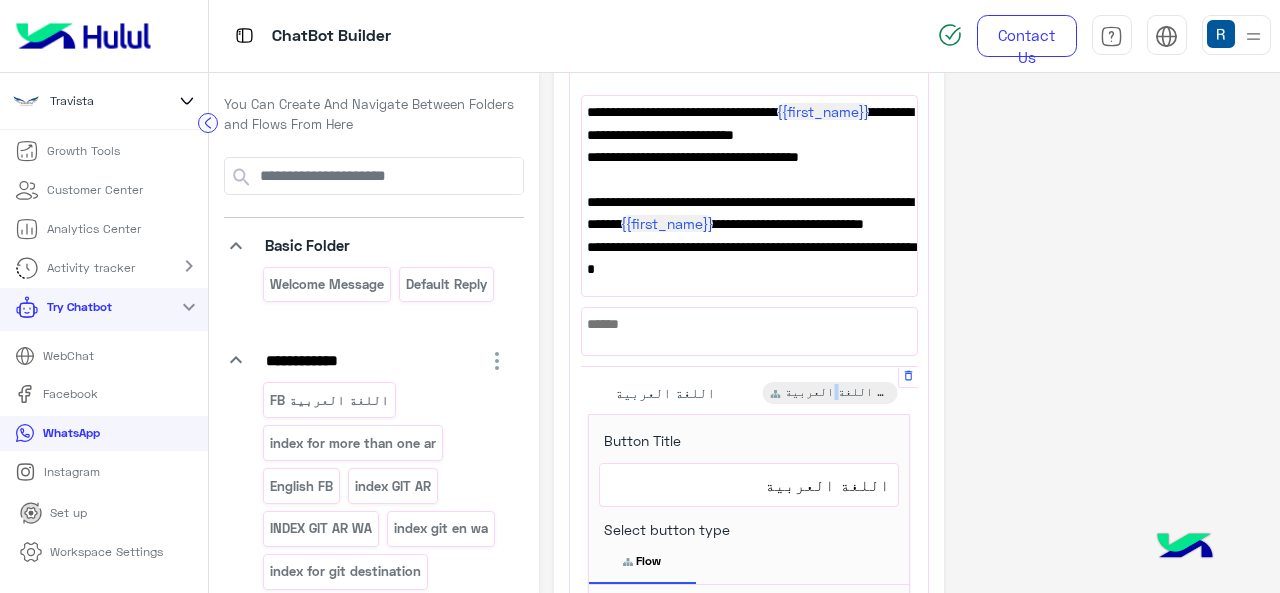 click on "اللغة العربية WA" at bounding box center (837, 393) 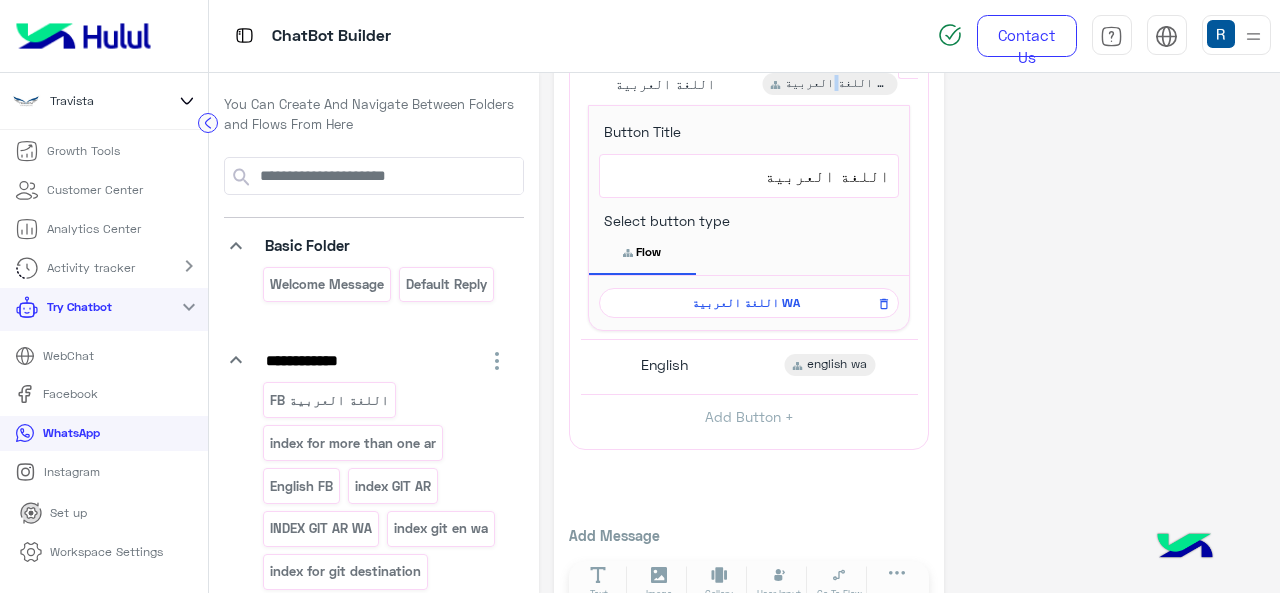 scroll, scrollTop: 657, scrollLeft: 0, axis: vertical 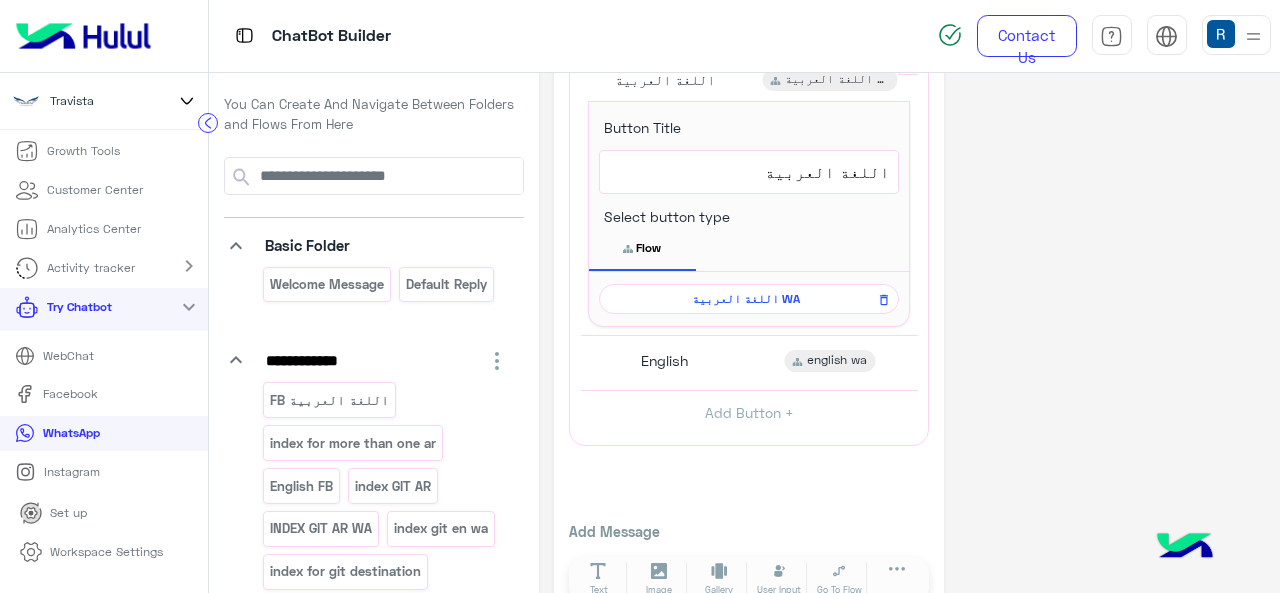 click on "اللغة العربية WA" at bounding box center (745, 299) 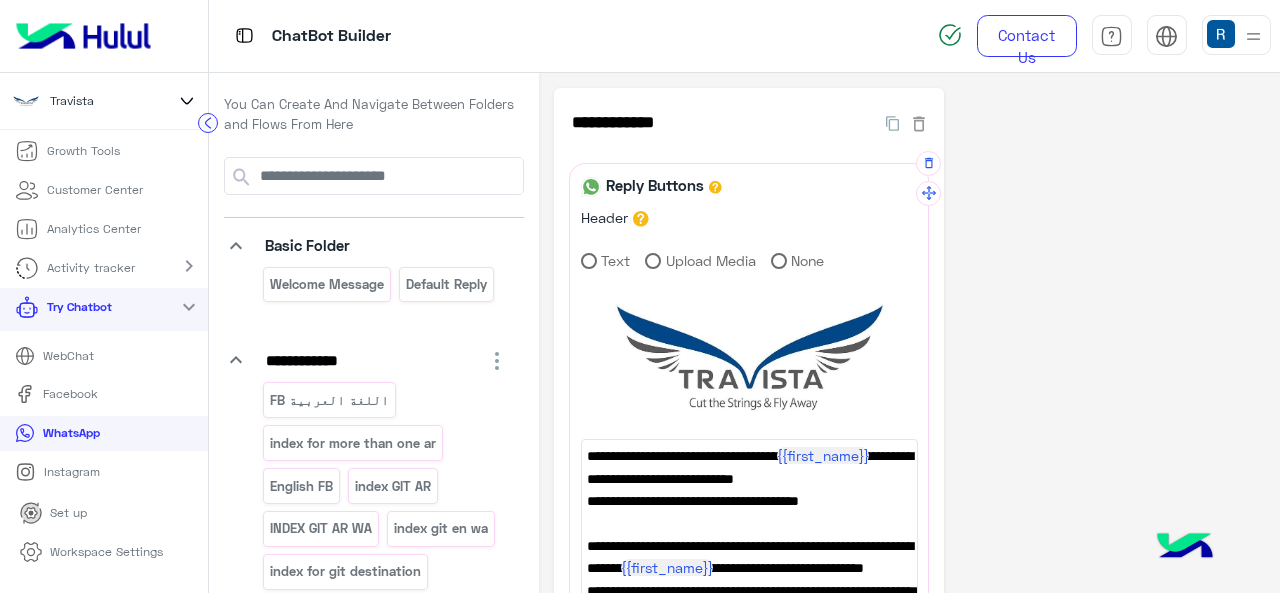 click on "**********" 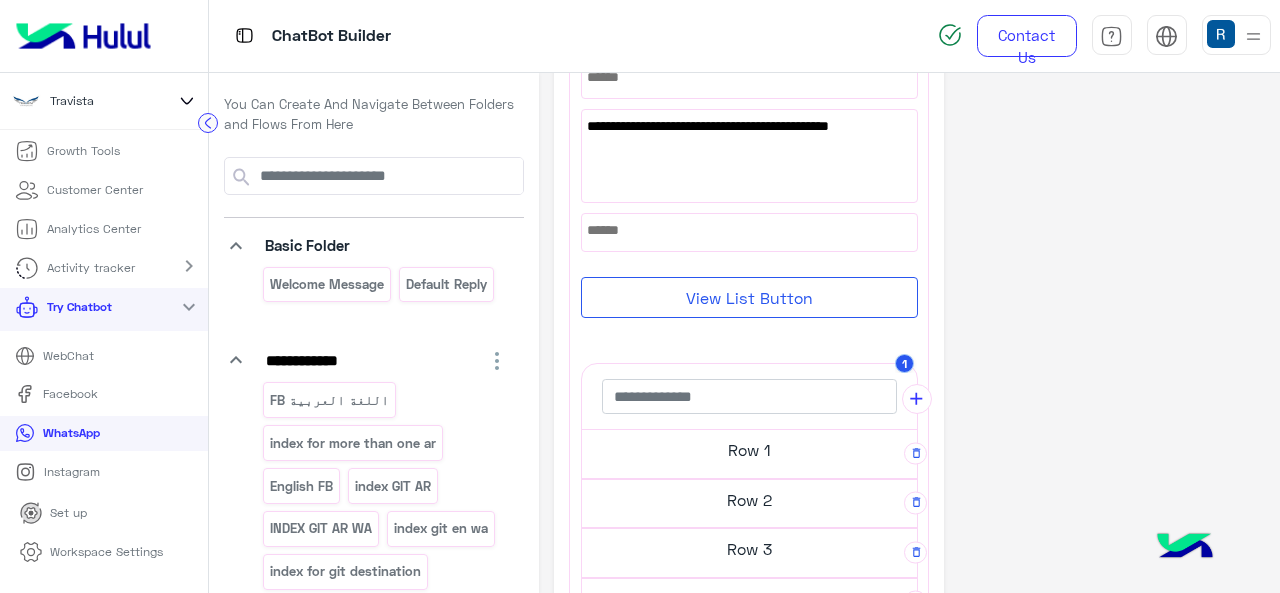 scroll, scrollTop: 400, scrollLeft: 0, axis: vertical 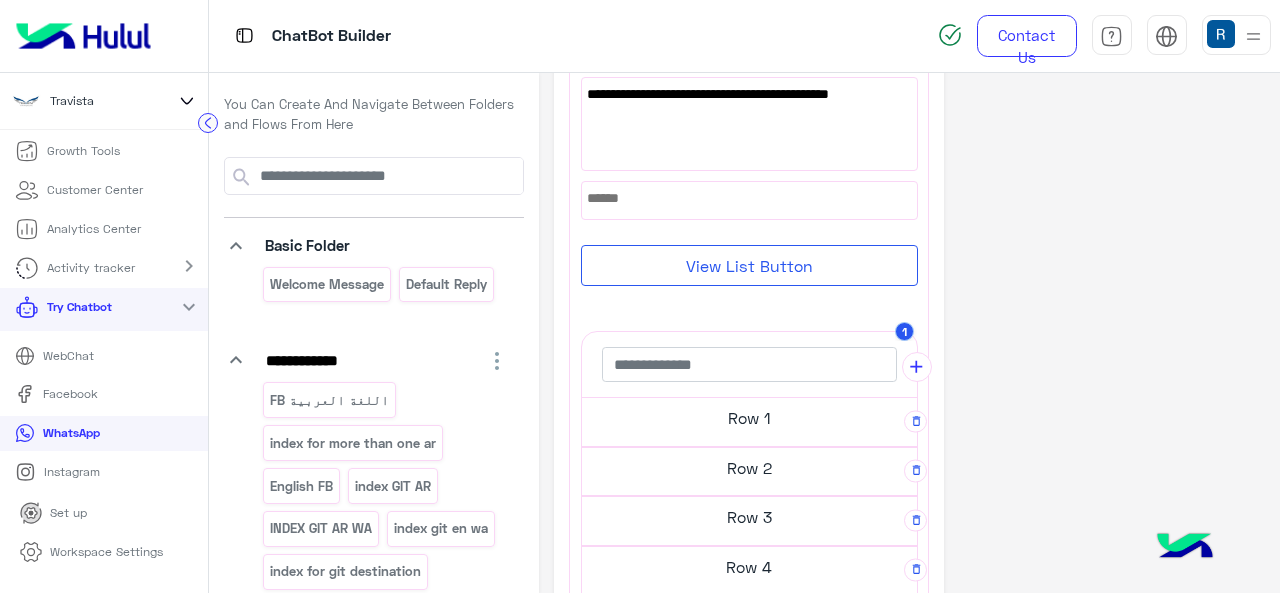 click on "Row 1" at bounding box center [749, 418] 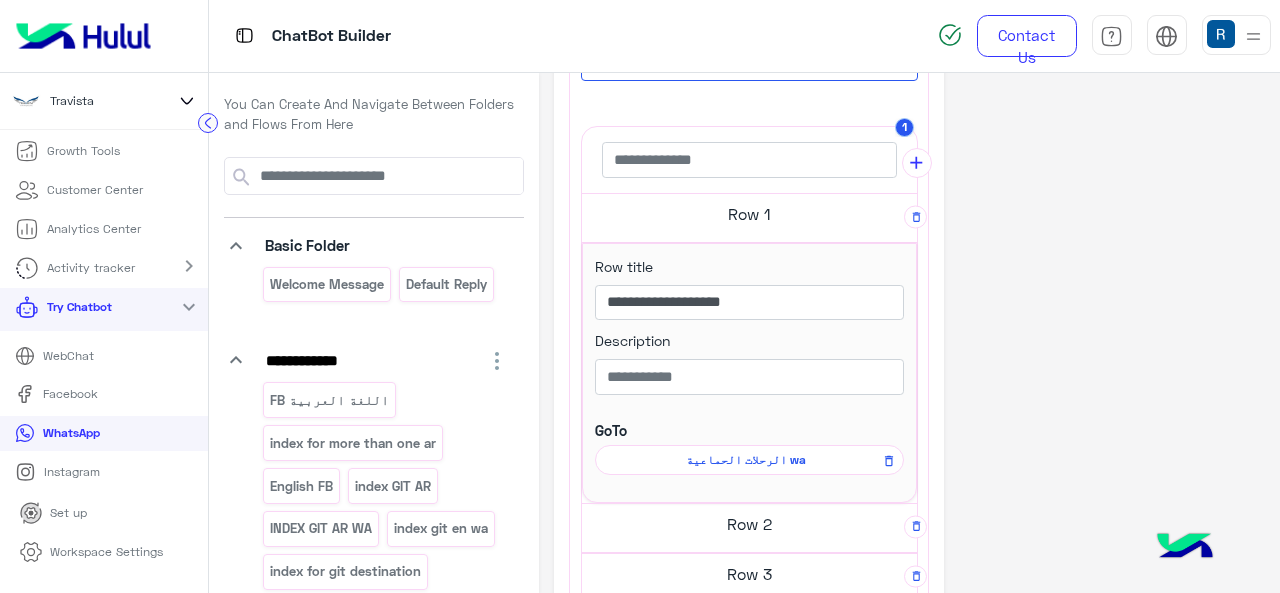 scroll, scrollTop: 795, scrollLeft: 0, axis: vertical 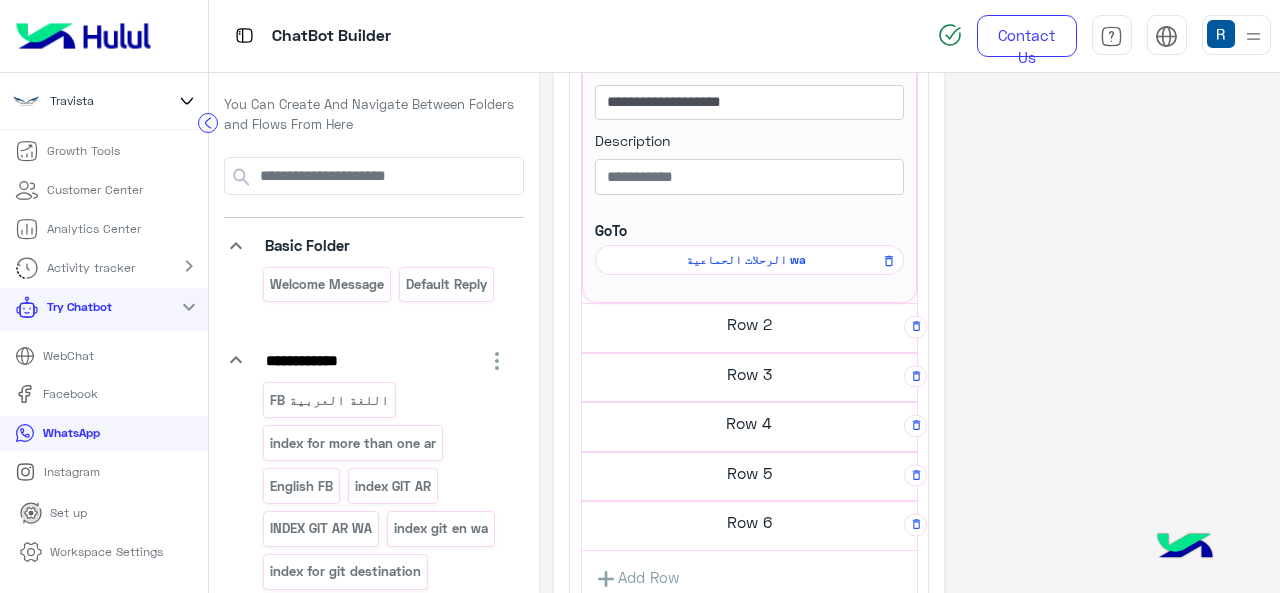 click on "الرحلات الحماعية wa" at bounding box center [746, 260] 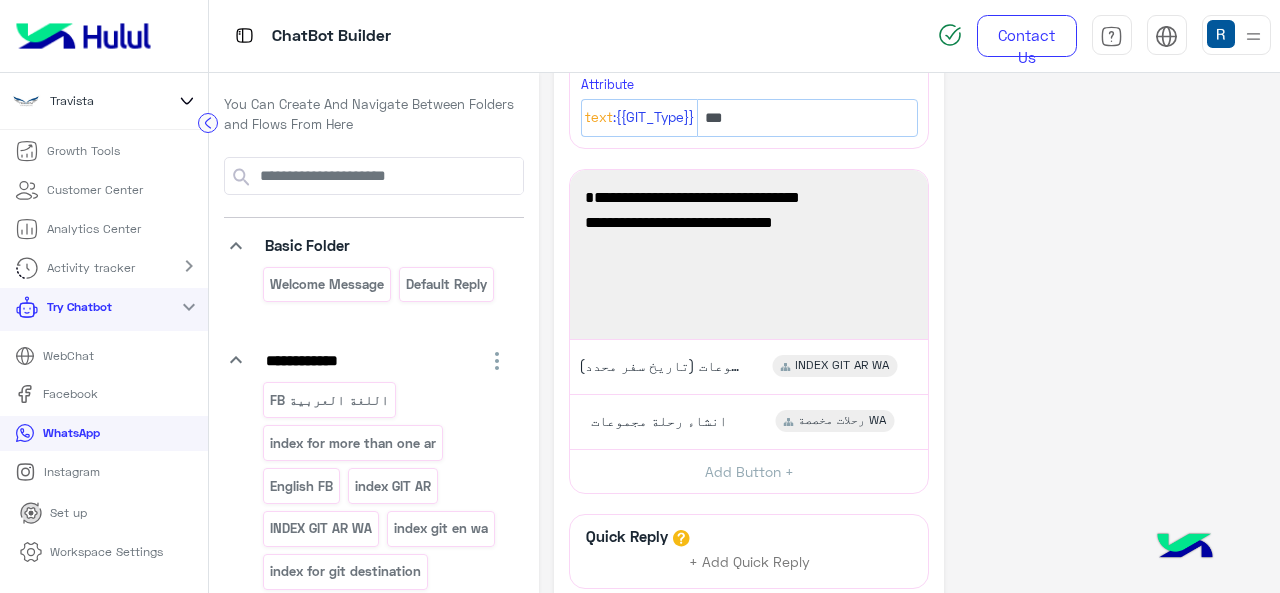 scroll, scrollTop: 300, scrollLeft: 0, axis: vertical 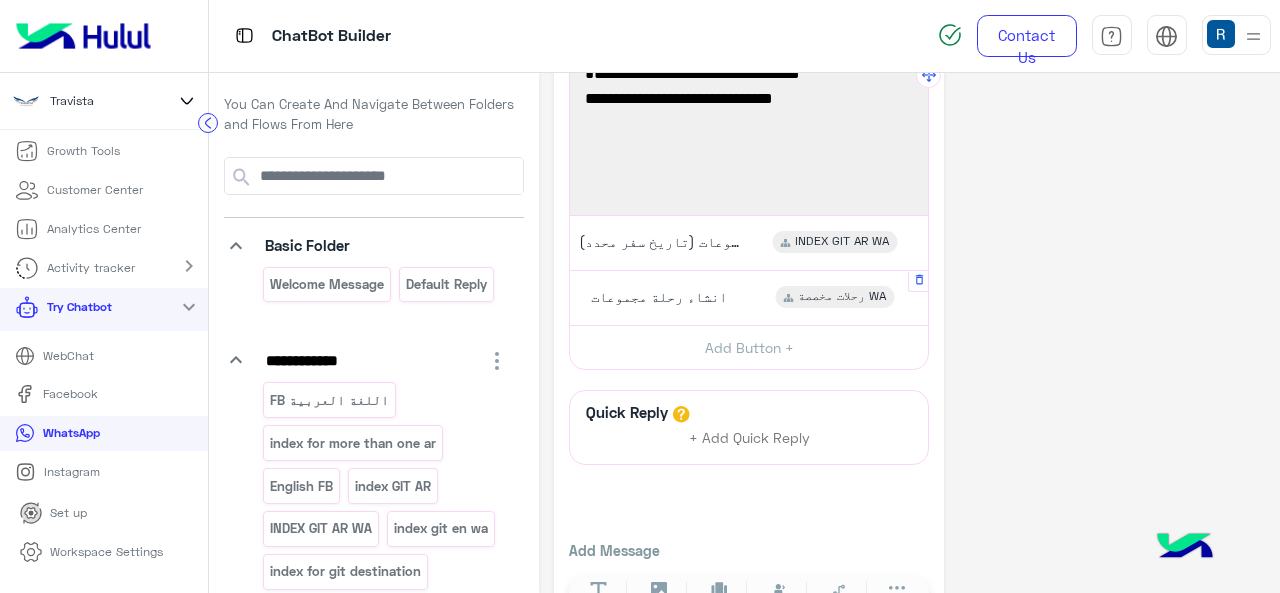 click on "انشاء رحلة مجموعات" at bounding box center (659, 297) 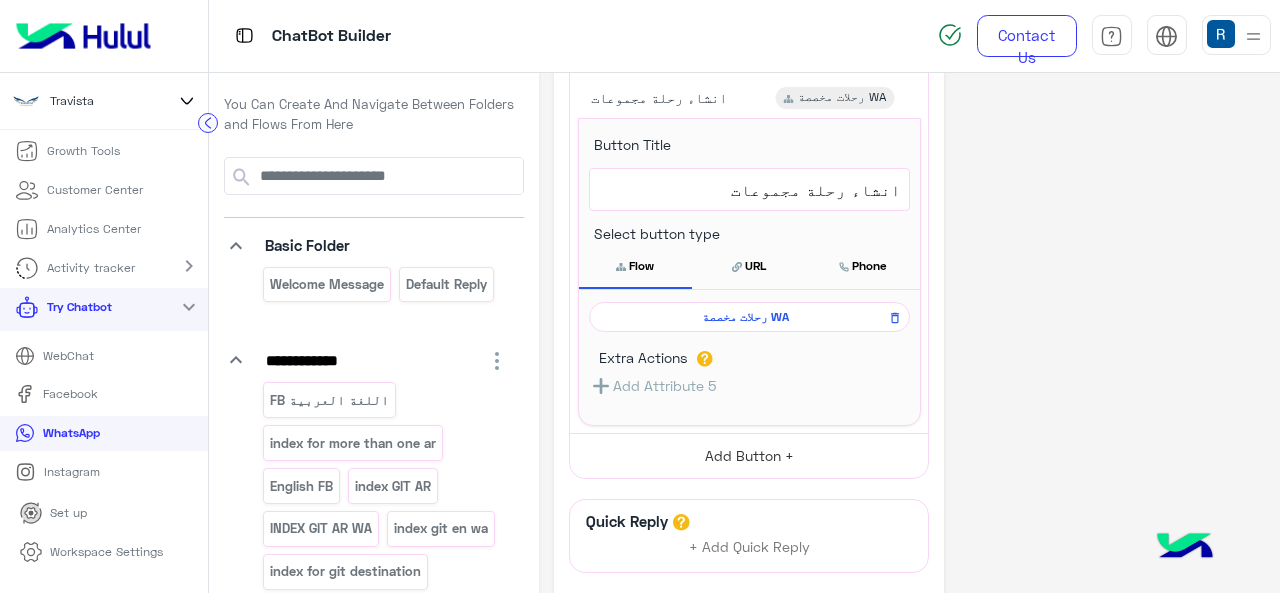 scroll, scrollTop: 500, scrollLeft: 0, axis: vertical 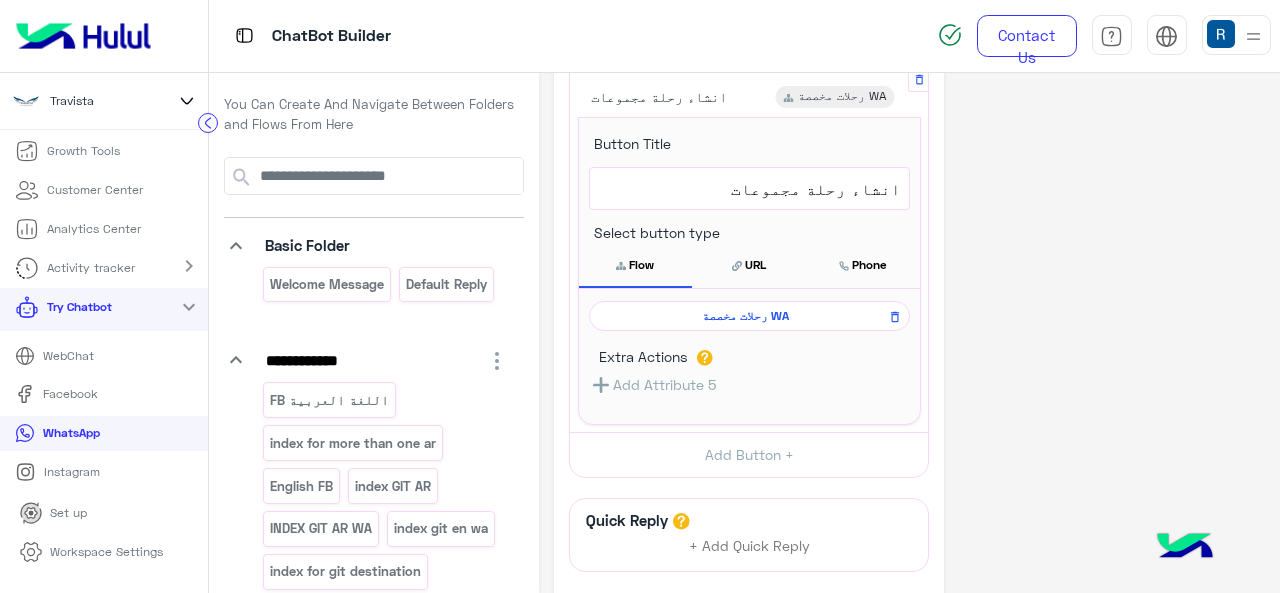click on "رحلات مخصصة WA" at bounding box center (746, 316) 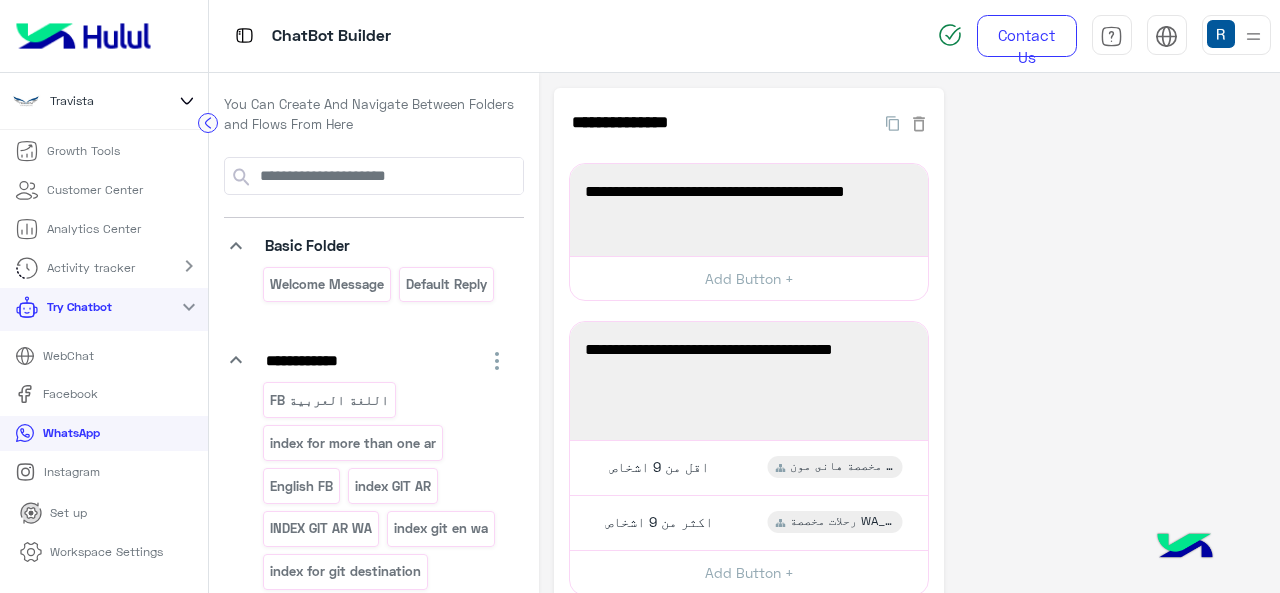 scroll, scrollTop: 100, scrollLeft: 0, axis: vertical 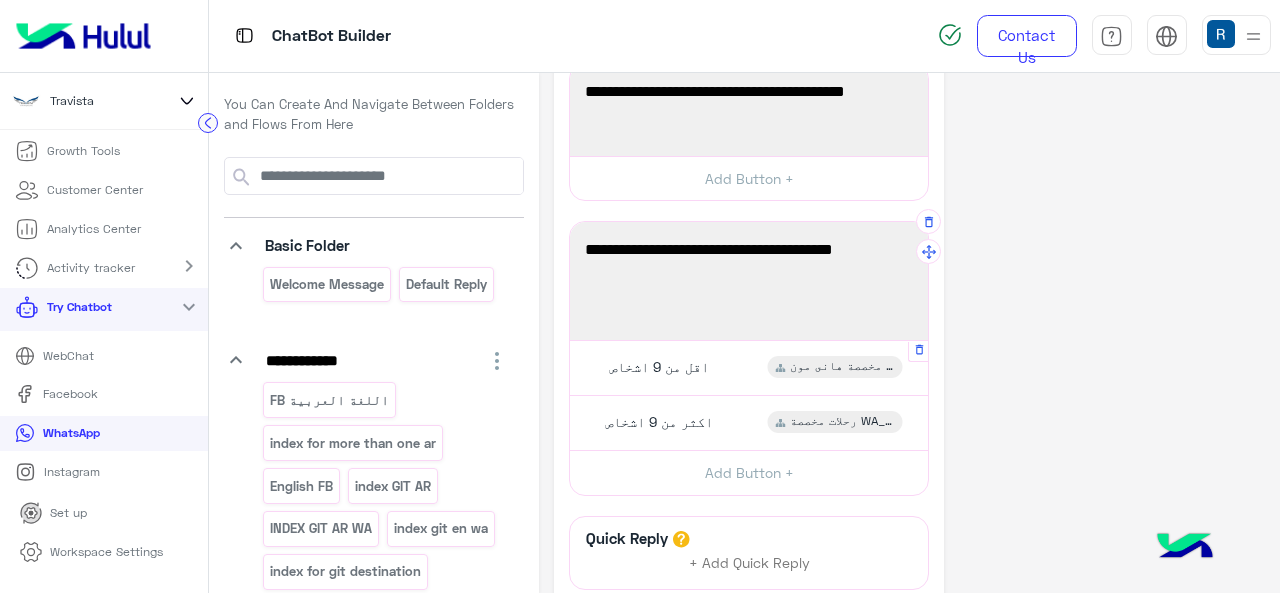 click on "**********" at bounding box center [749, 368] 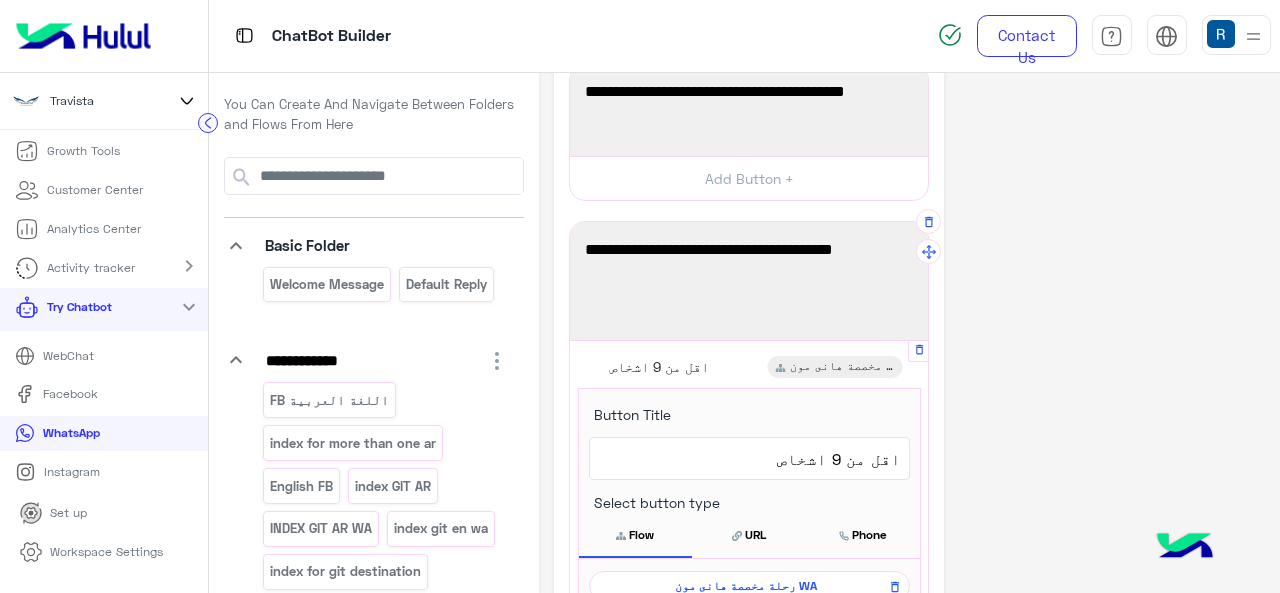 scroll, scrollTop: 300, scrollLeft: 0, axis: vertical 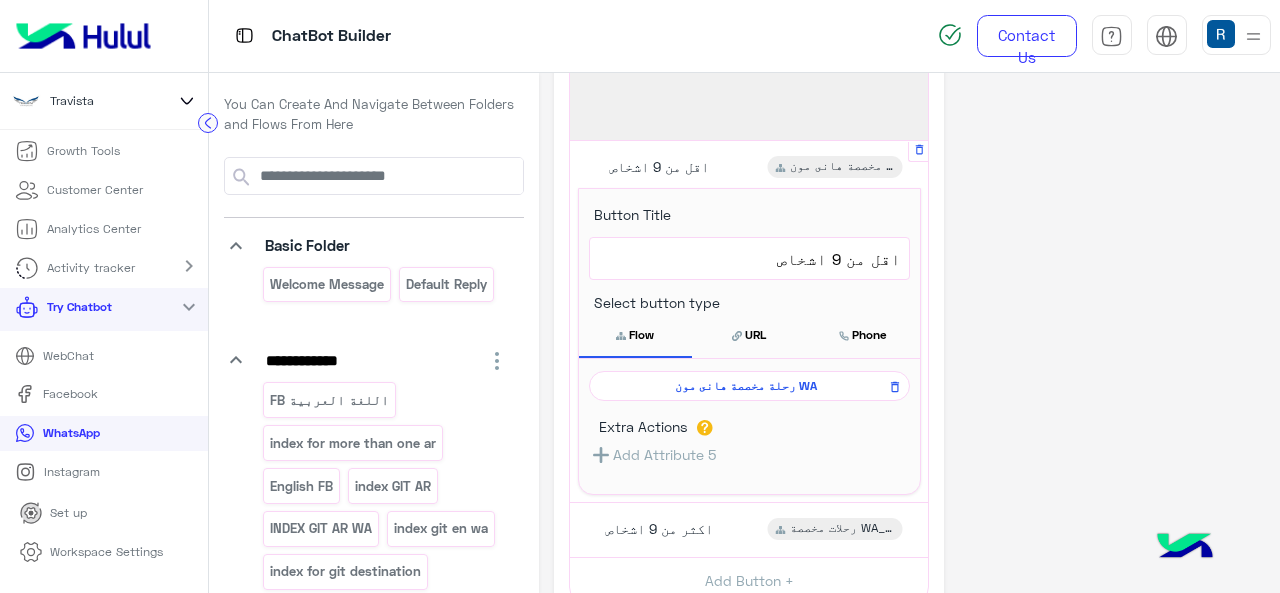 click on "رحلة مخصصة هانى مون WA" at bounding box center (746, 386) 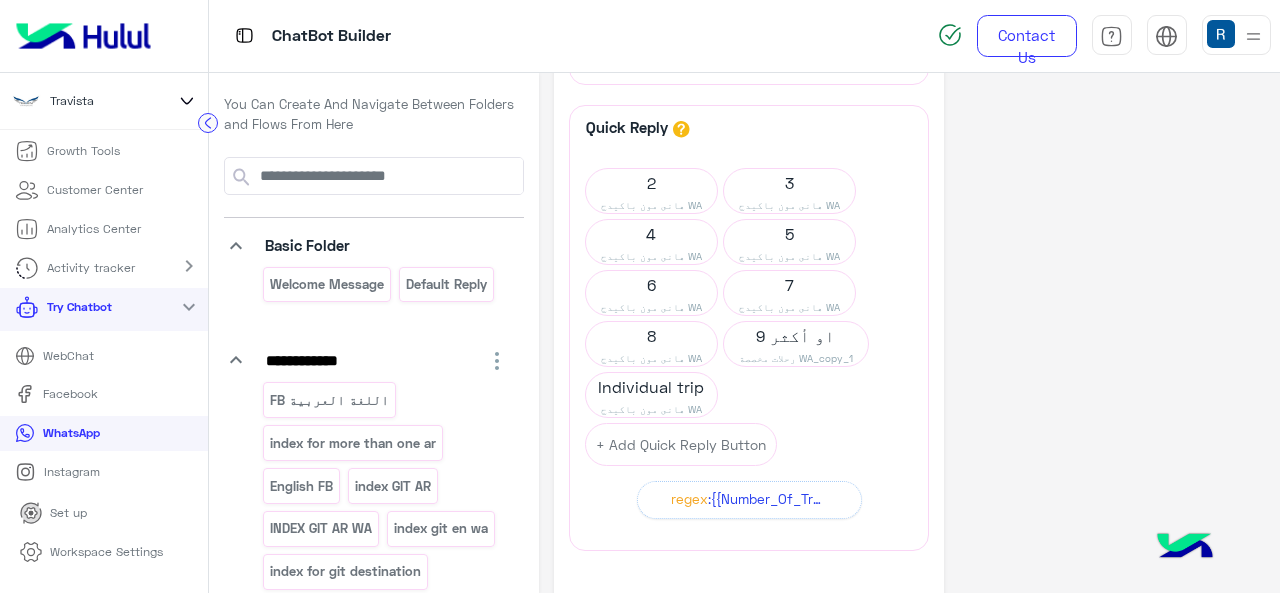 scroll, scrollTop: 119, scrollLeft: 0, axis: vertical 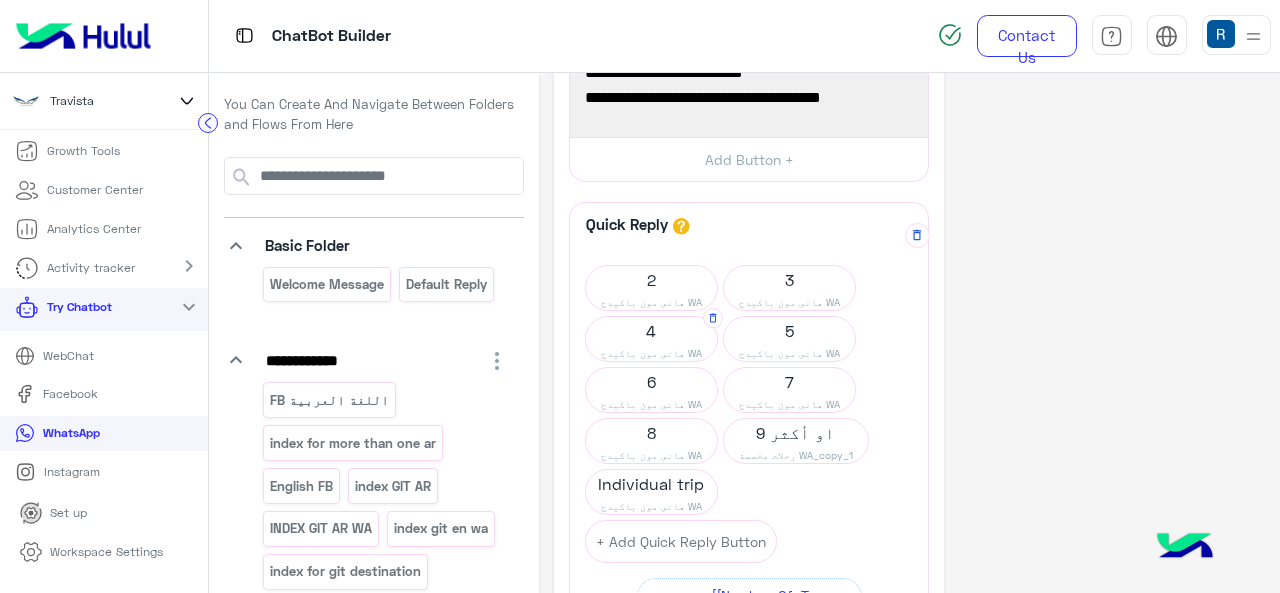 click on "4" 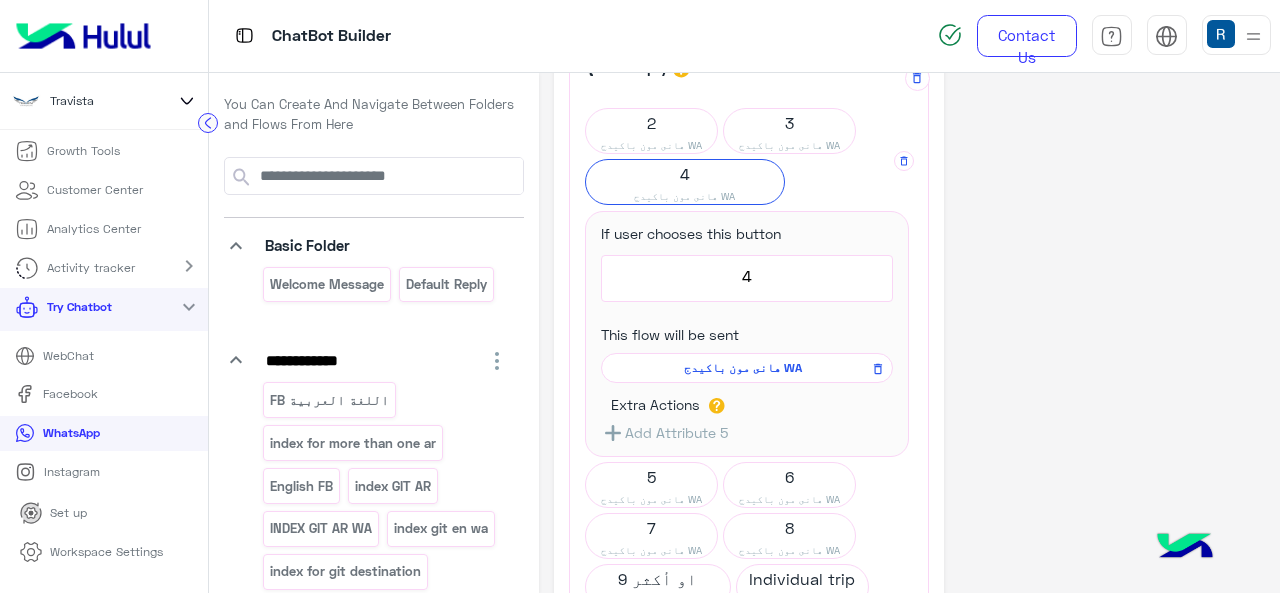 scroll, scrollTop: 319, scrollLeft: 0, axis: vertical 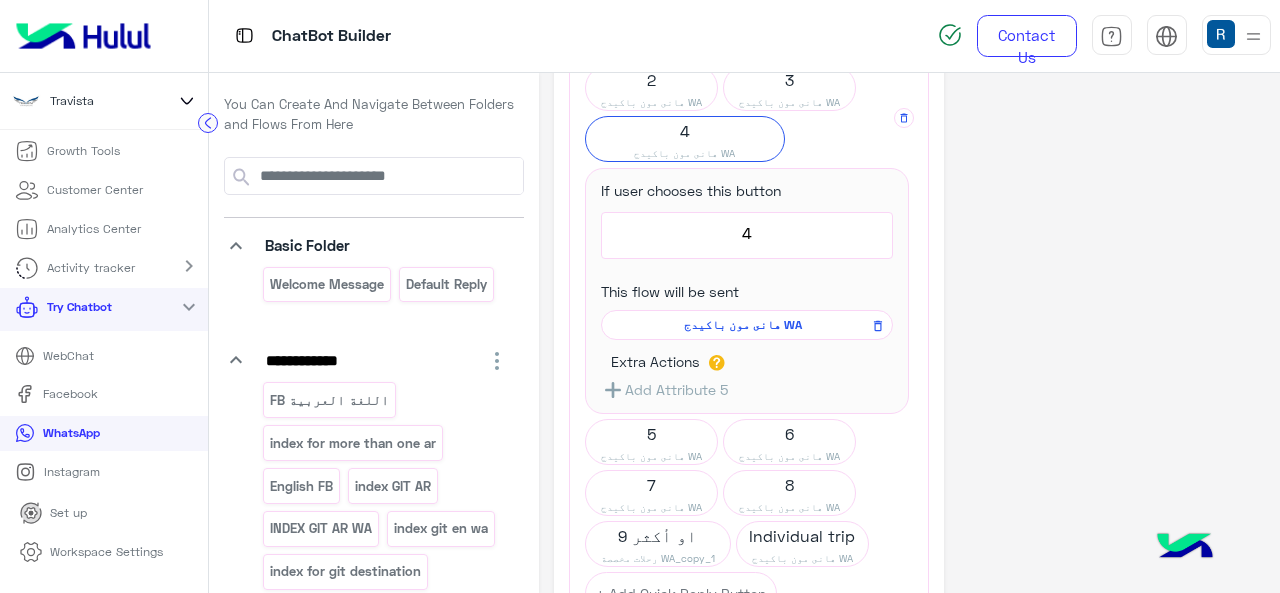 click on "هانى مون باكيدج WA" 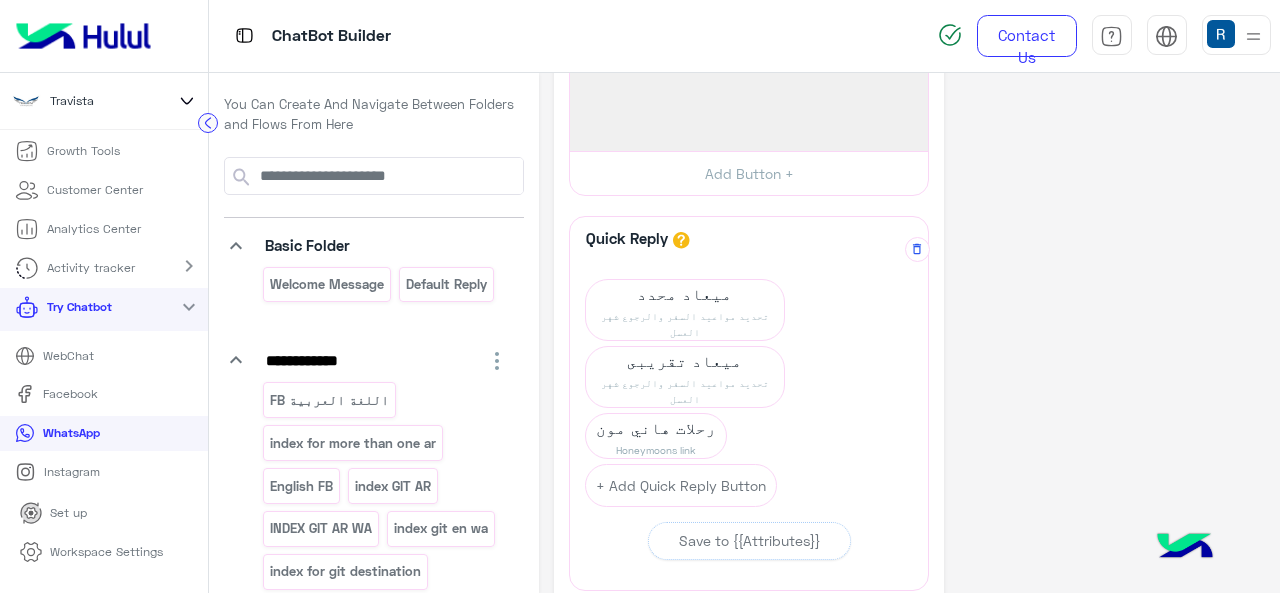 scroll, scrollTop: 300, scrollLeft: 0, axis: vertical 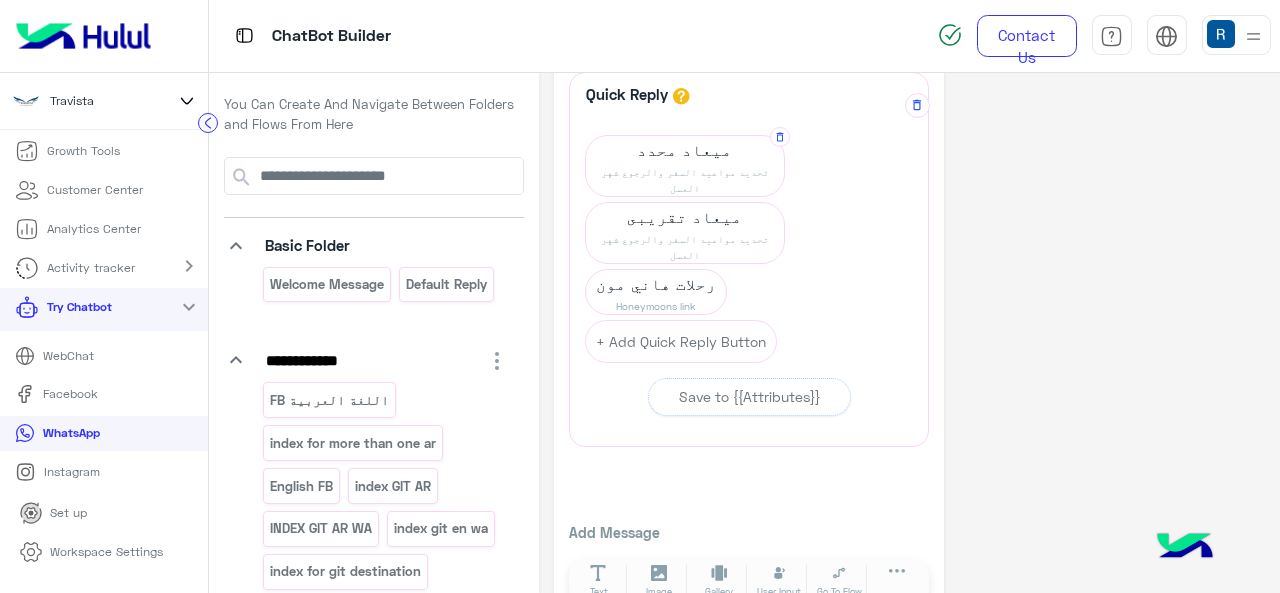 click on "ميعاد محدد" 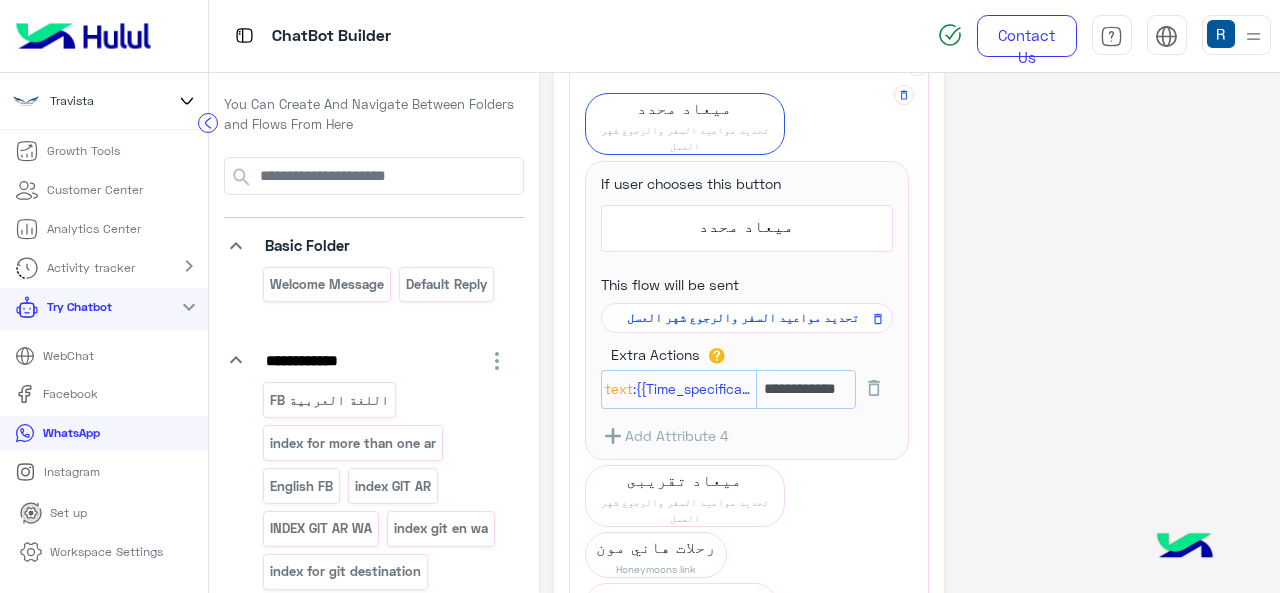 scroll, scrollTop: 300, scrollLeft: 0, axis: vertical 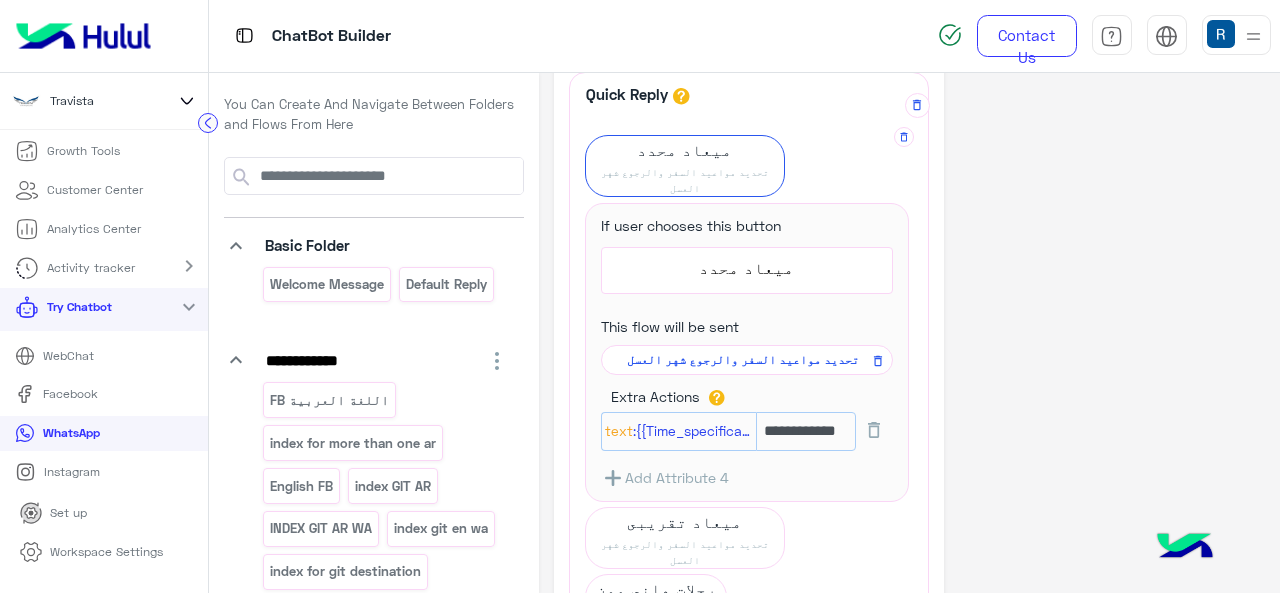 click on "تحديد مواعيد السفر والرجوع شهر العسل" 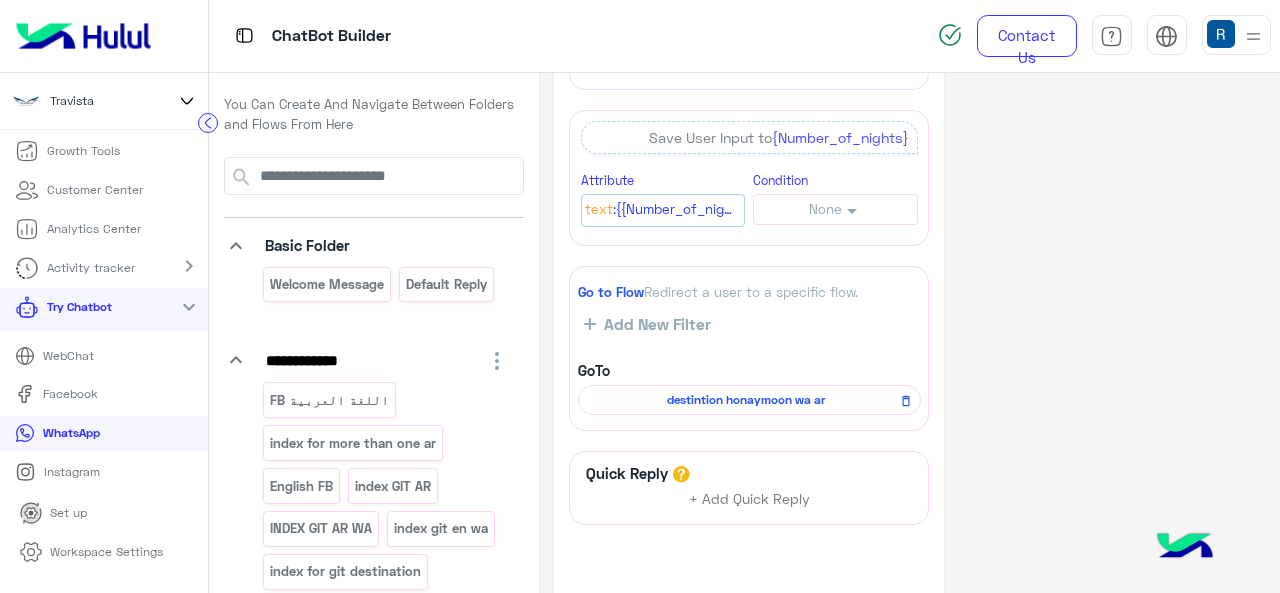 scroll, scrollTop: 1600, scrollLeft: 0, axis: vertical 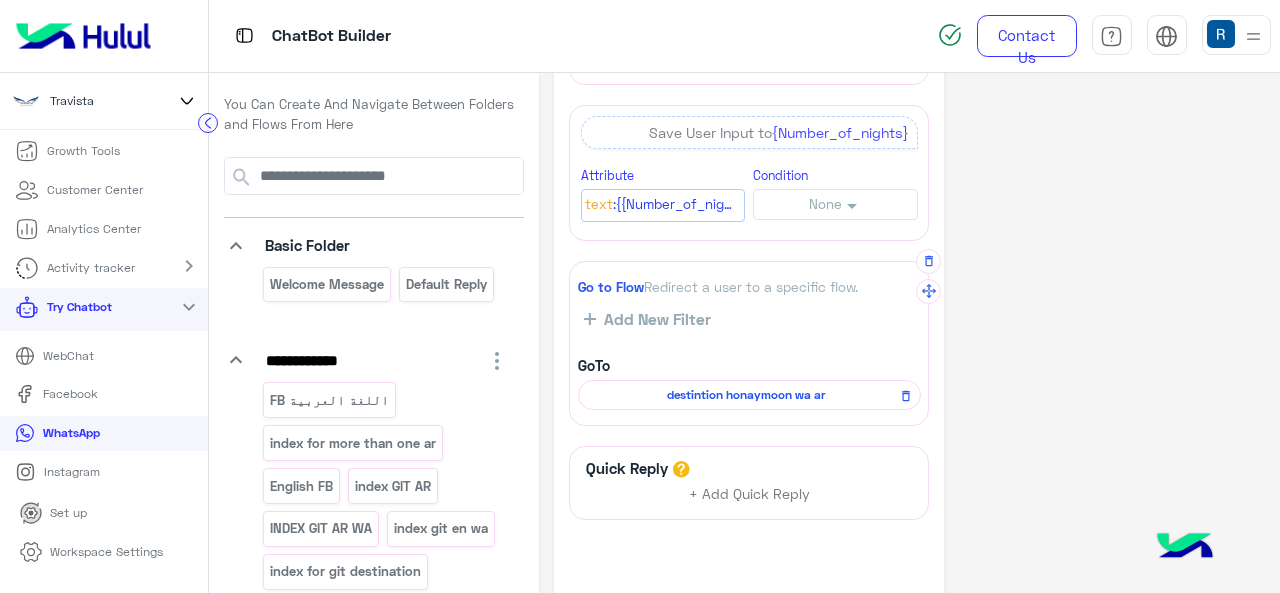 click on "destintion honaymoon wa ar" at bounding box center [749, 395] 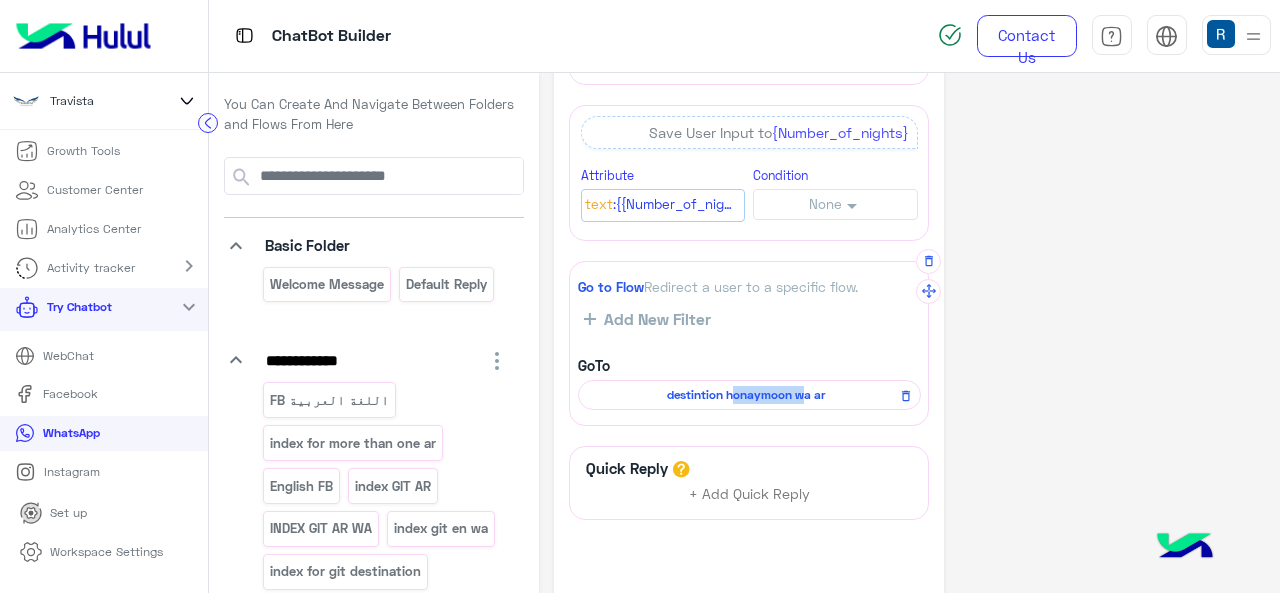 click on "destintion honaymoon wa ar" at bounding box center [749, 395] 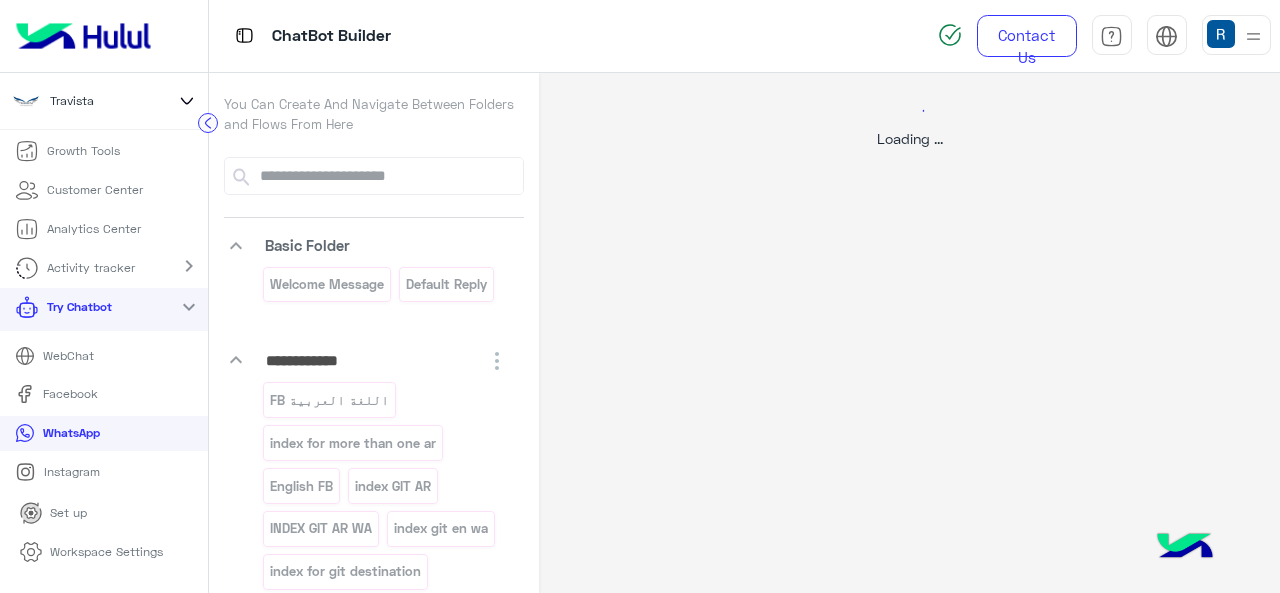 scroll, scrollTop: 0, scrollLeft: 0, axis: both 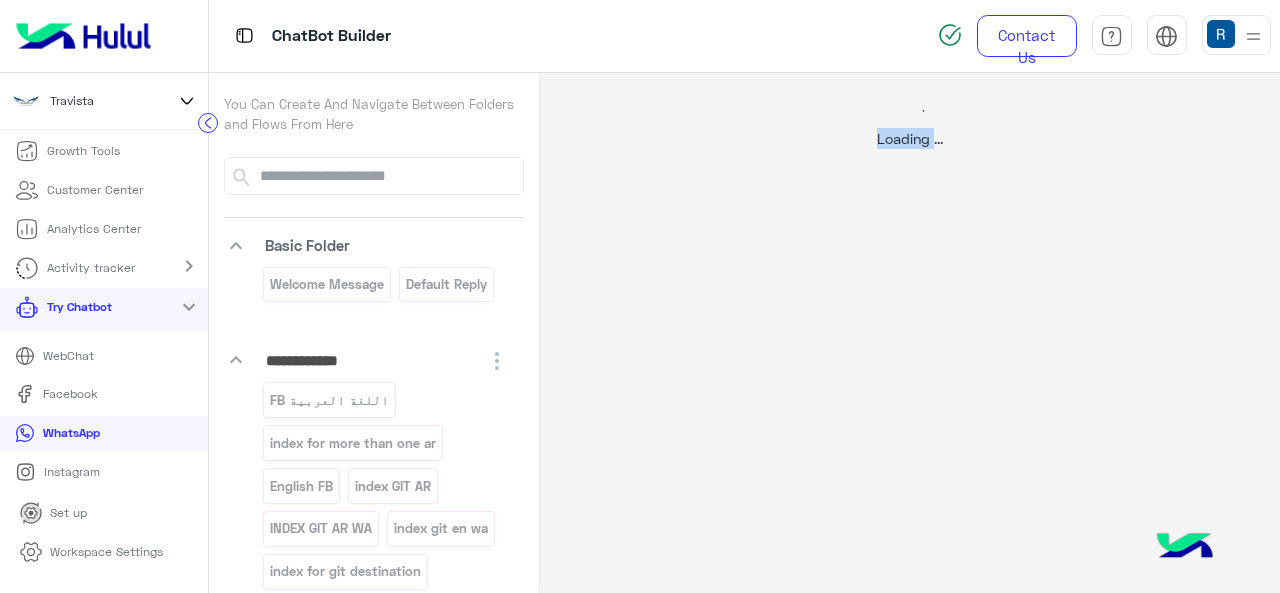 click on "Loading ..." 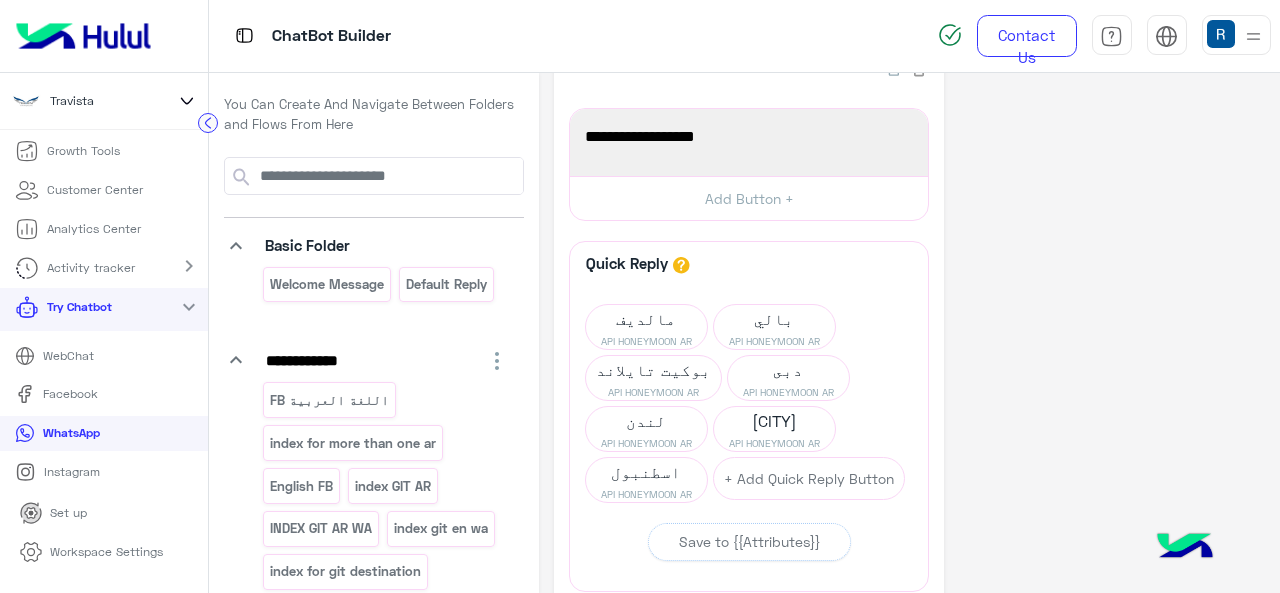 scroll, scrollTop: 100, scrollLeft: 0, axis: vertical 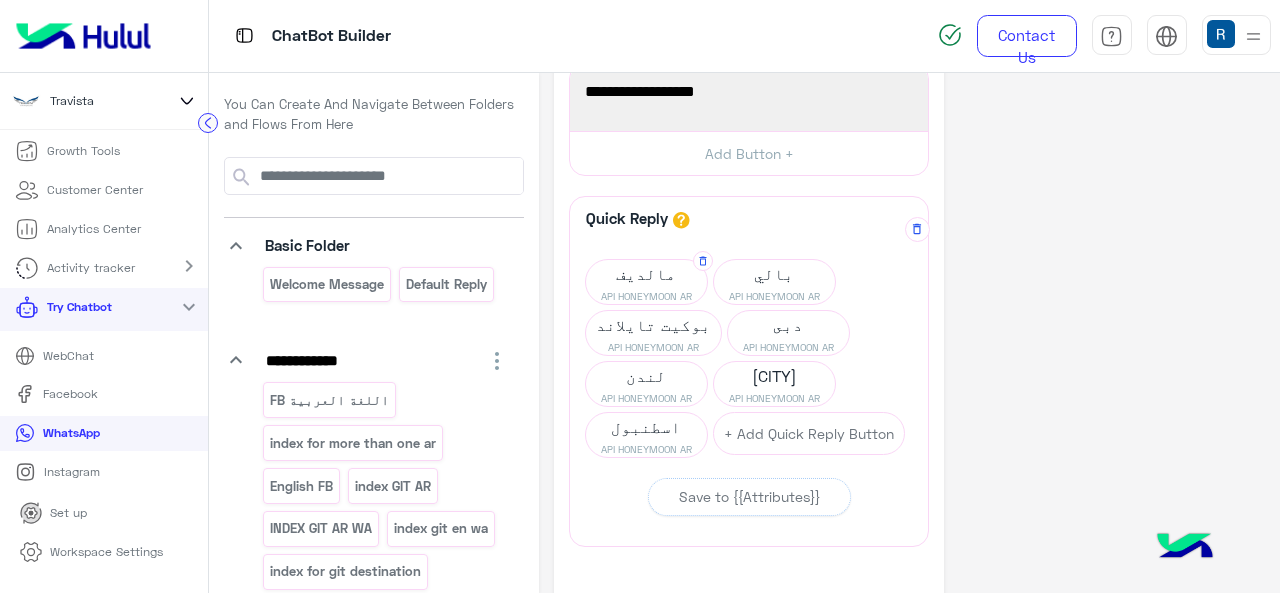 click on "API HONEYMOON AR" 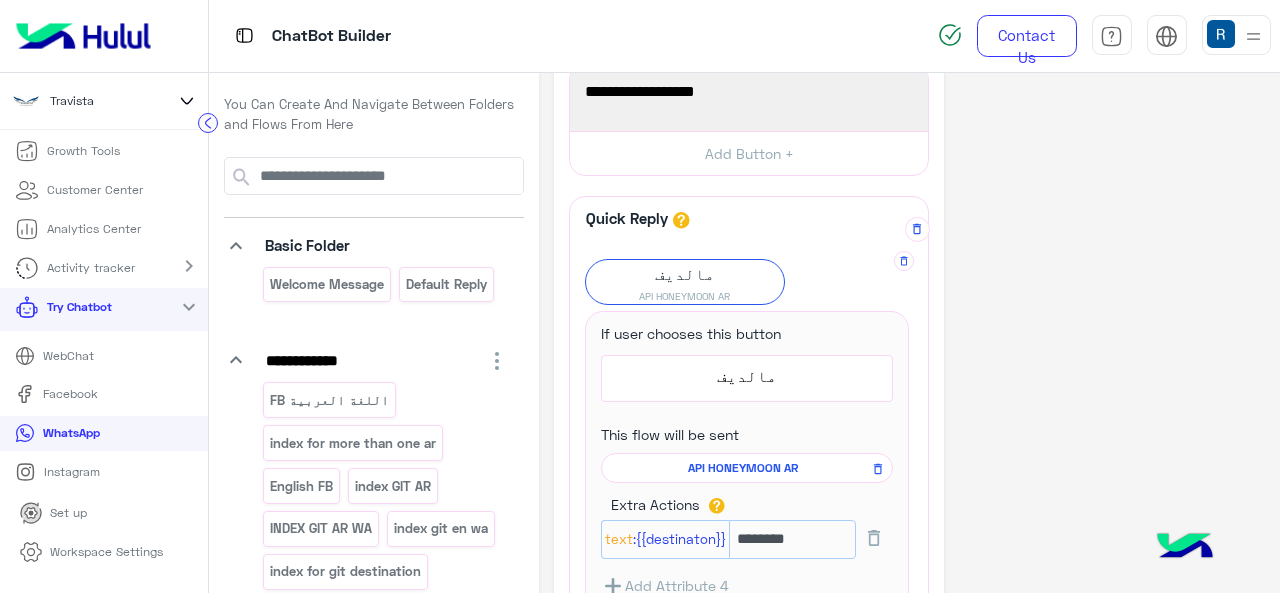 scroll, scrollTop: 200, scrollLeft: 0, axis: vertical 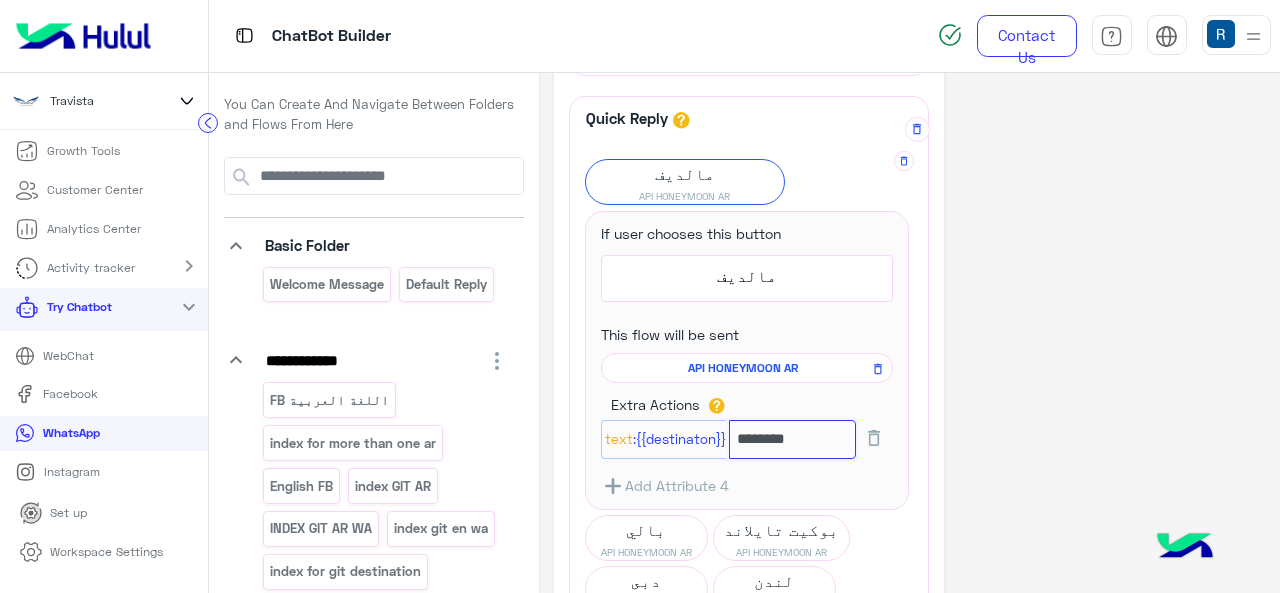 click on "********" at bounding box center [793, 439] 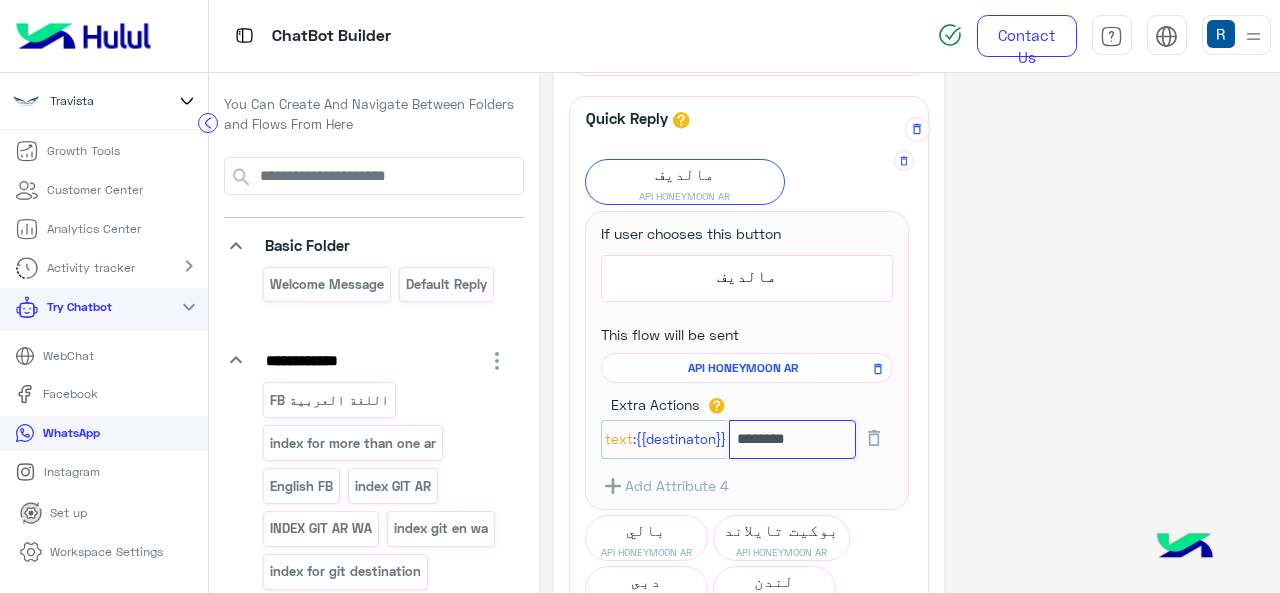 scroll, scrollTop: 236, scrollLeft: 0, axis: vertical 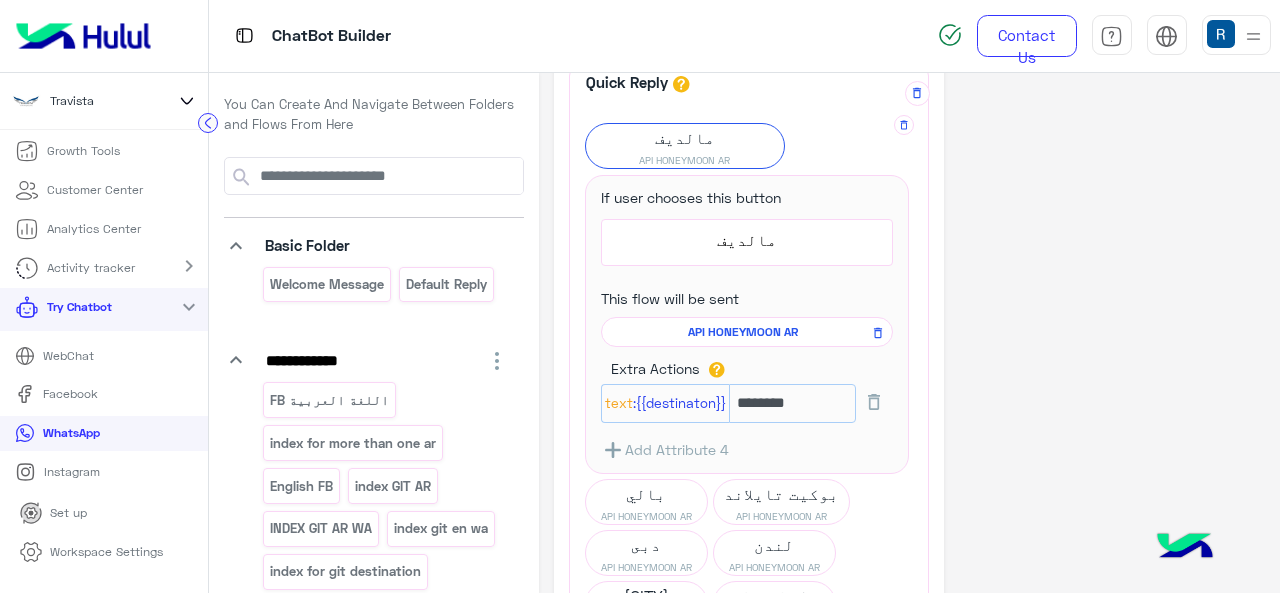 click on "API HONEYMOON AR" 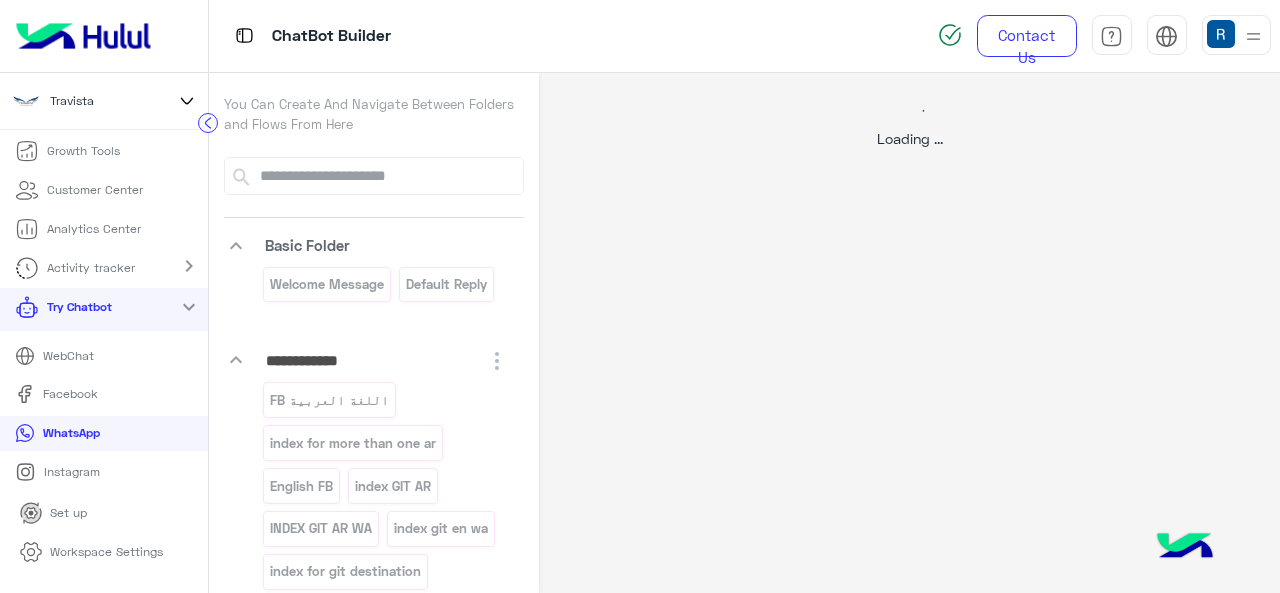select on "****" 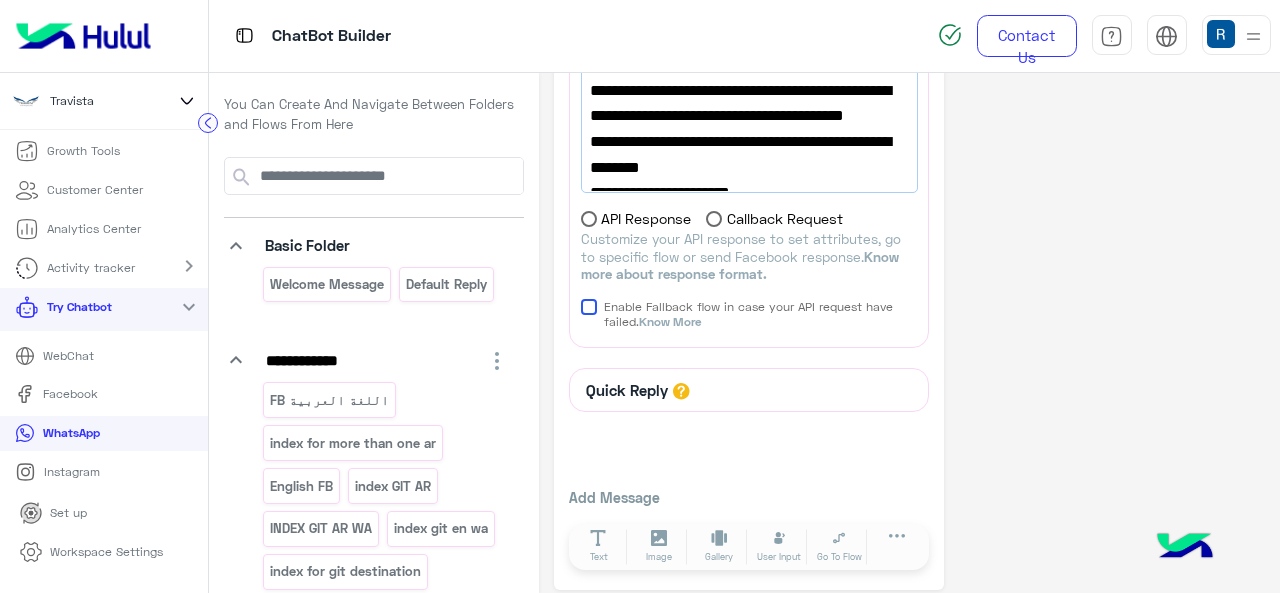 scroll, scrollTop: 1140, scrollLeft: 0, axis: vertical 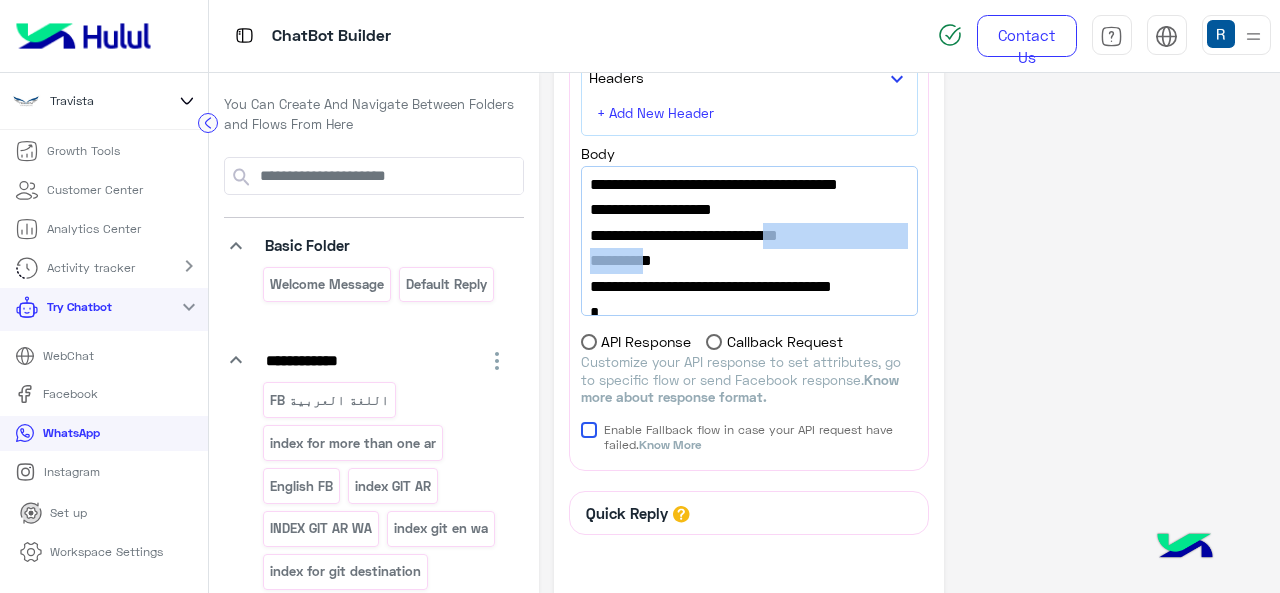 drag, startPoint x: 638, startPoint y: 251, endPoint x: 759, endPoint y: 215, distance: 126.24183 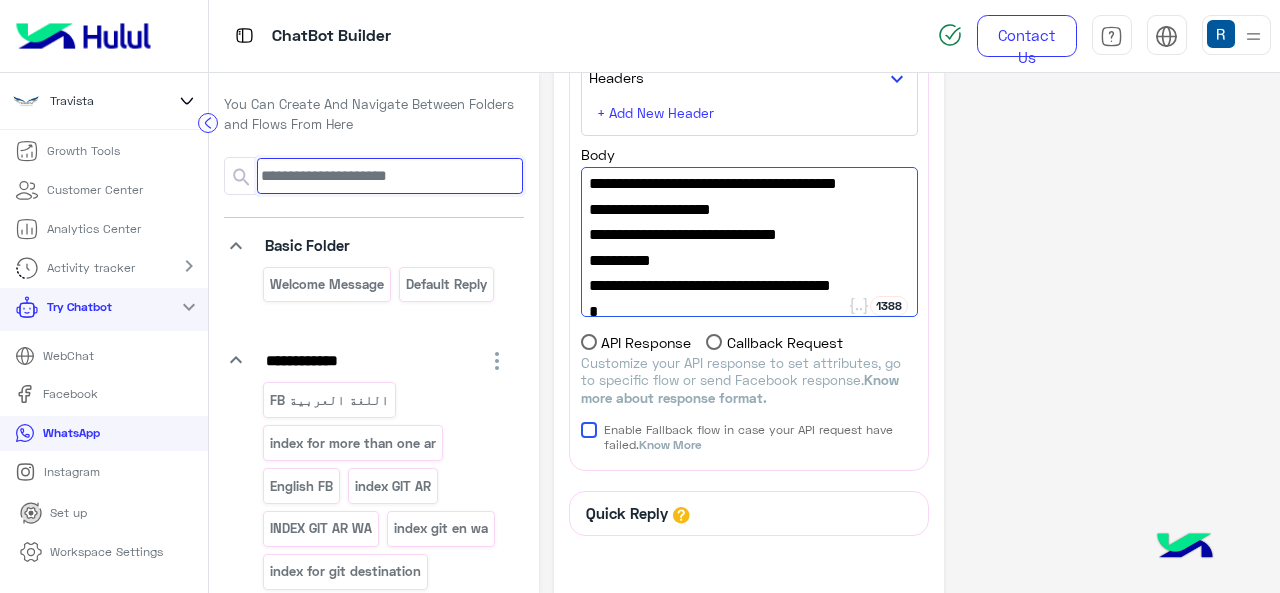 click at bounding box center [390, 176] 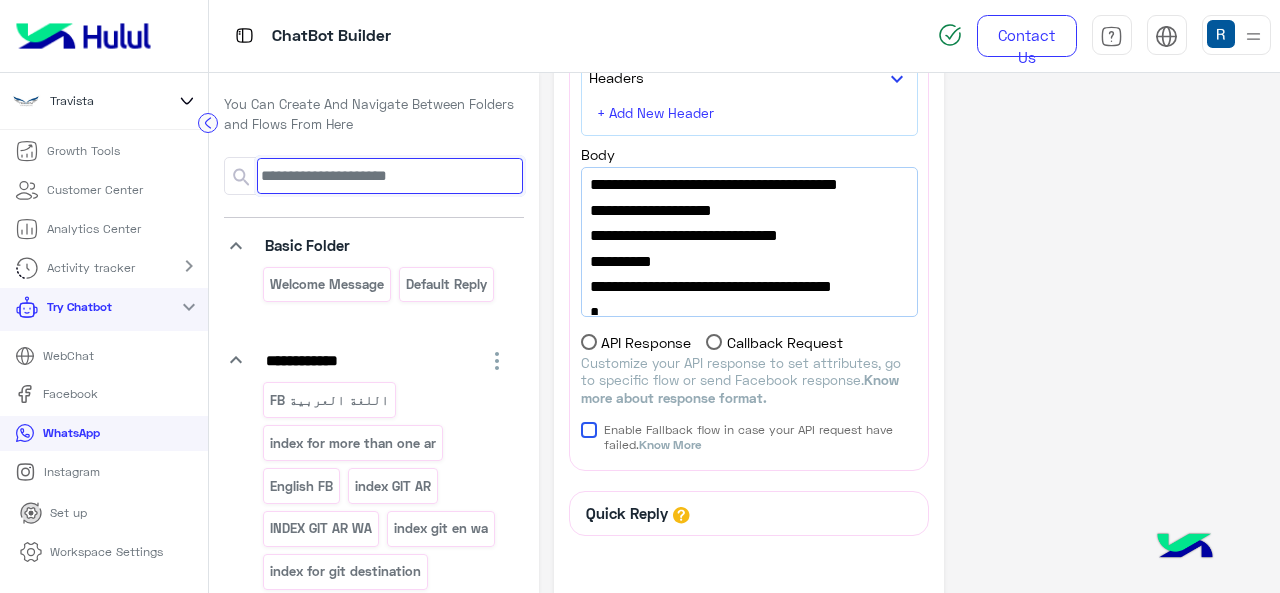 paste on "**********" 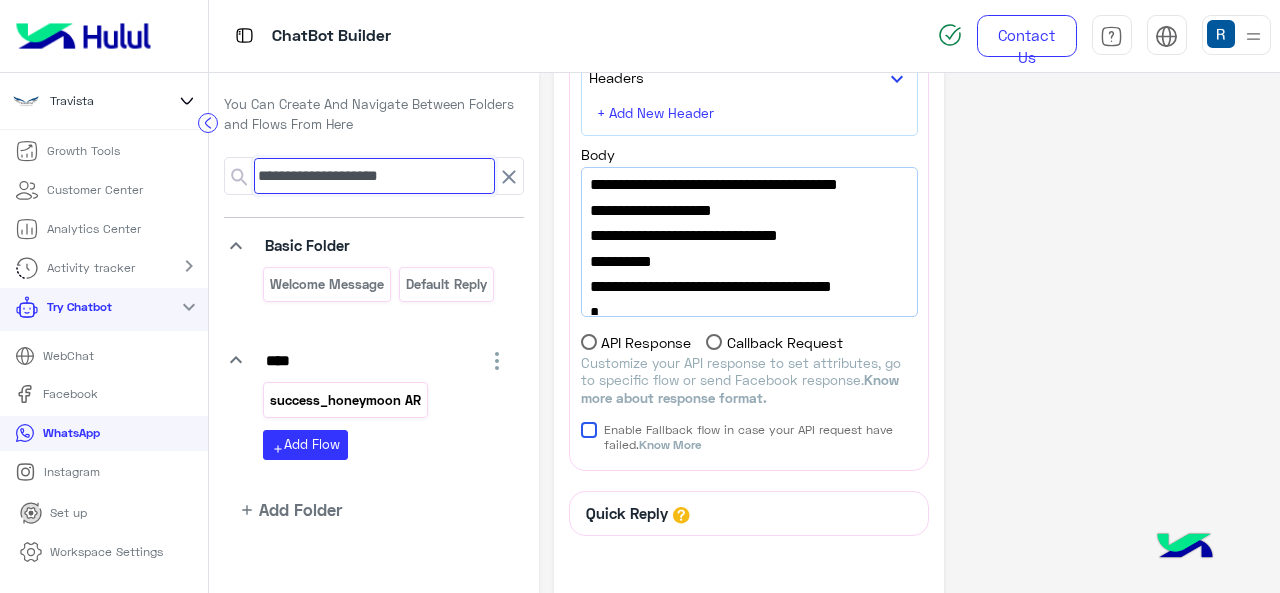 type on "**********" 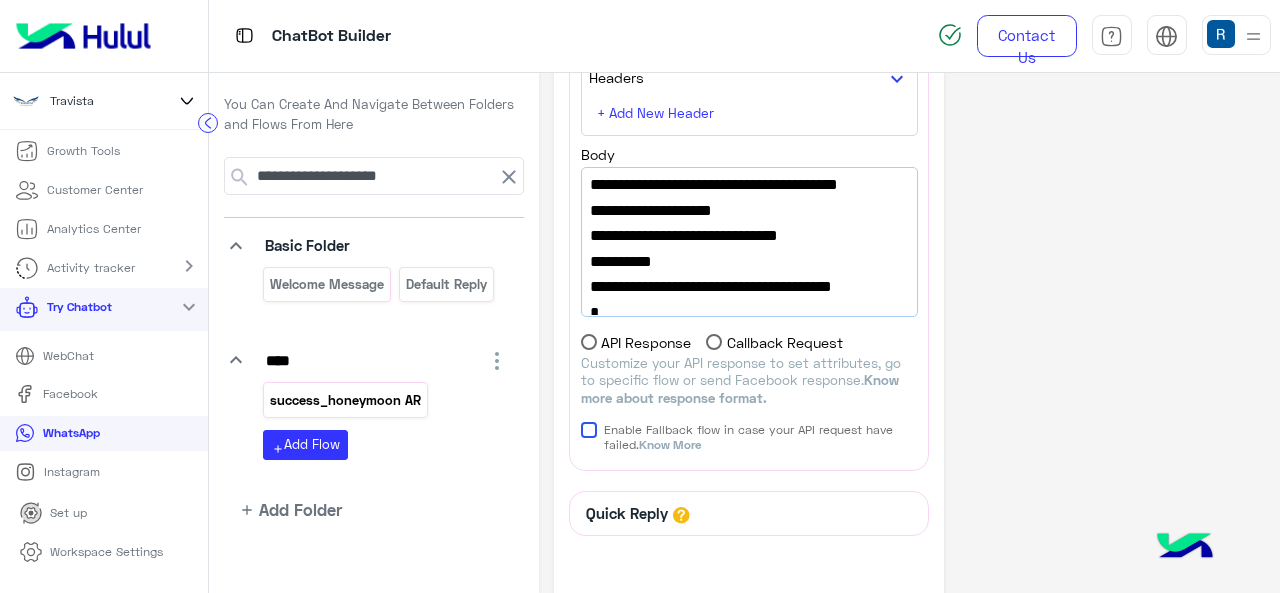 click on "success_honeymoon AR" at bounding box center (346, 400) 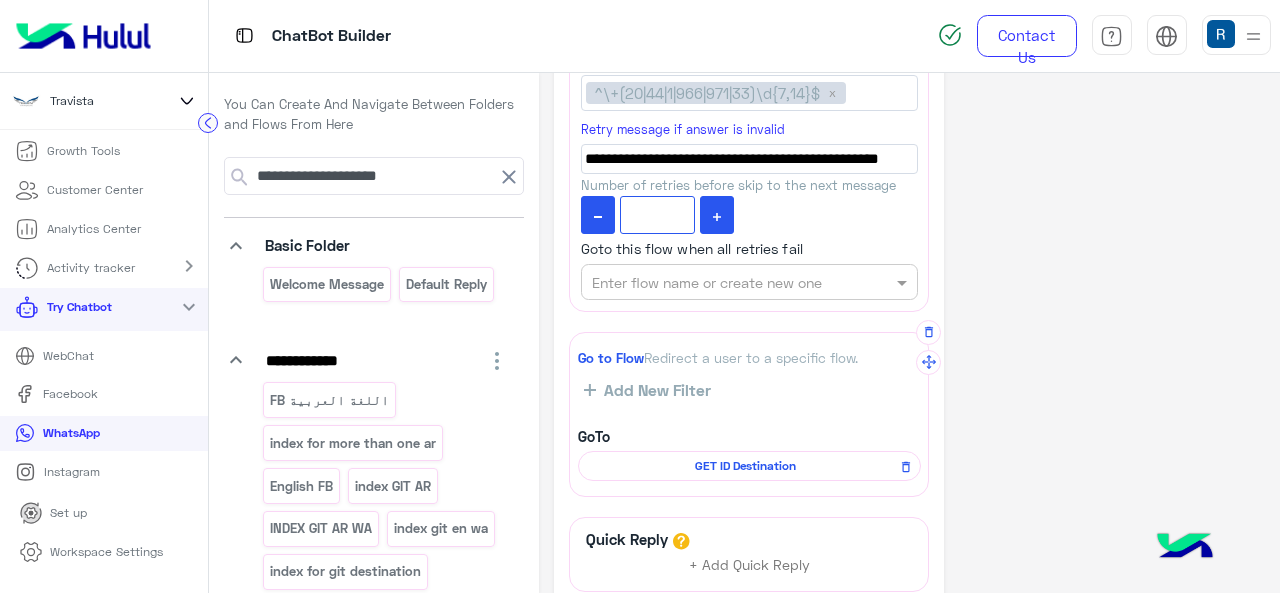 click on "GET ID Destination" at bounding box center [746, 466] 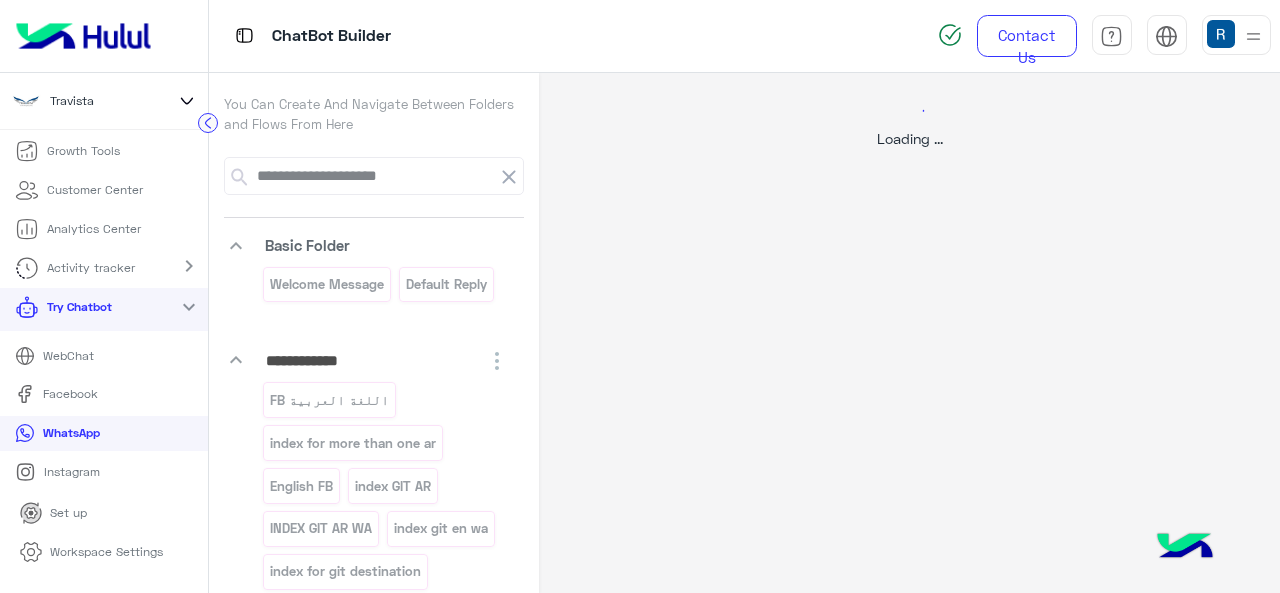 select on "****" 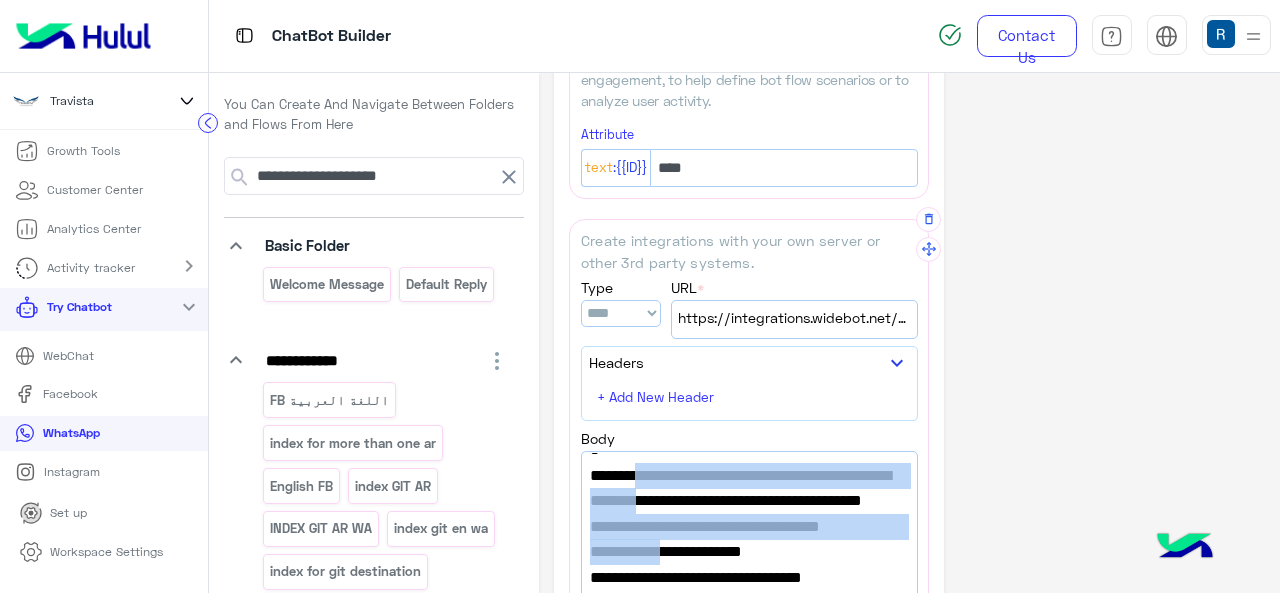 drag, startPoint x: 656, startPoint y: 546, endPoint x: 634, endPoint y: 481, distance: 68.622154 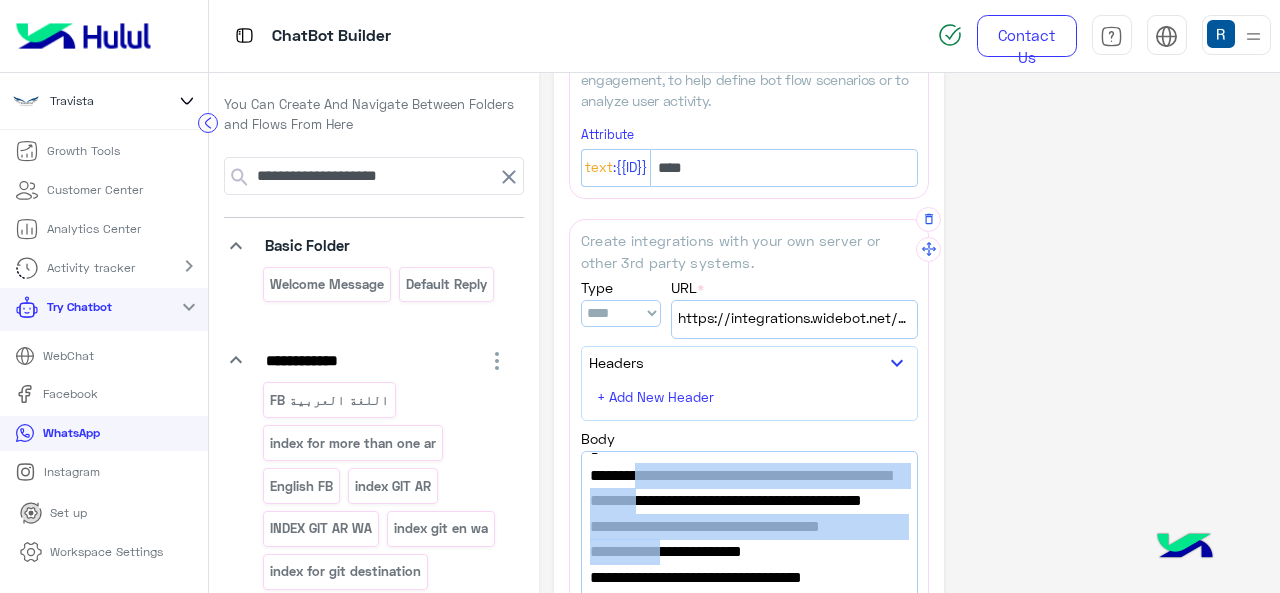 click on ""url":"https://widebot-enterprises.s3.us-east-1.amazonaws.com/Travista/GetDestination+Id.json"," at bounding box center (749, 514) 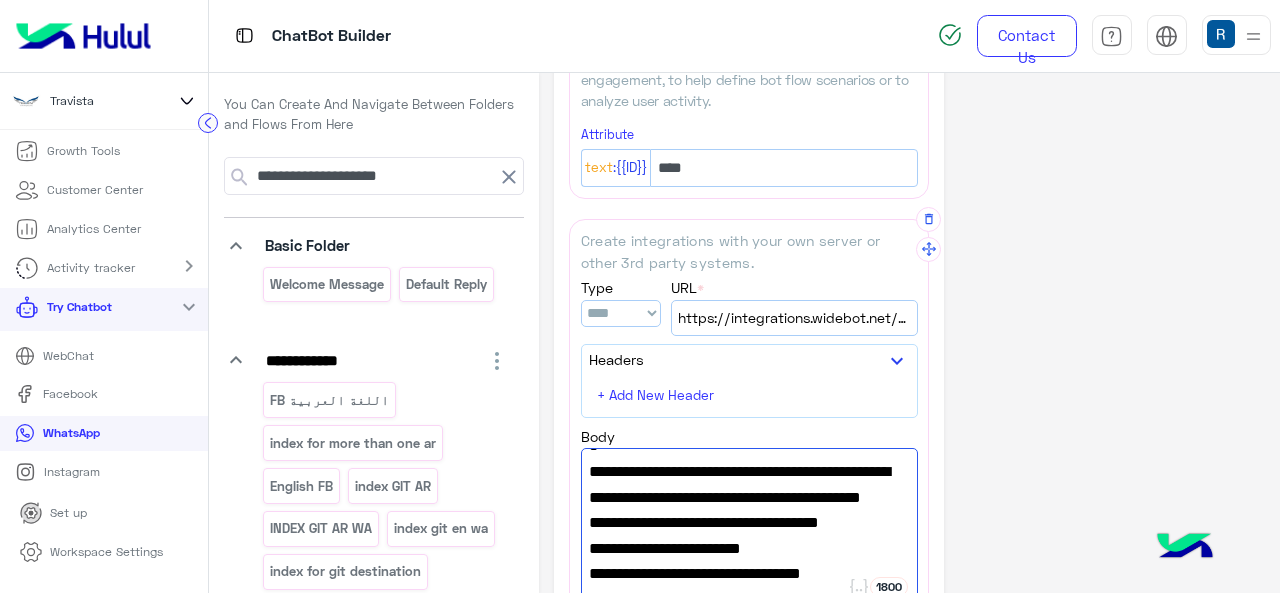 click on ""url":"https://widebot-enterprises.s3.us-east-1.amazonaws.com/Travista/GetDestination+Id.json"," at bounding box center (749, 510) 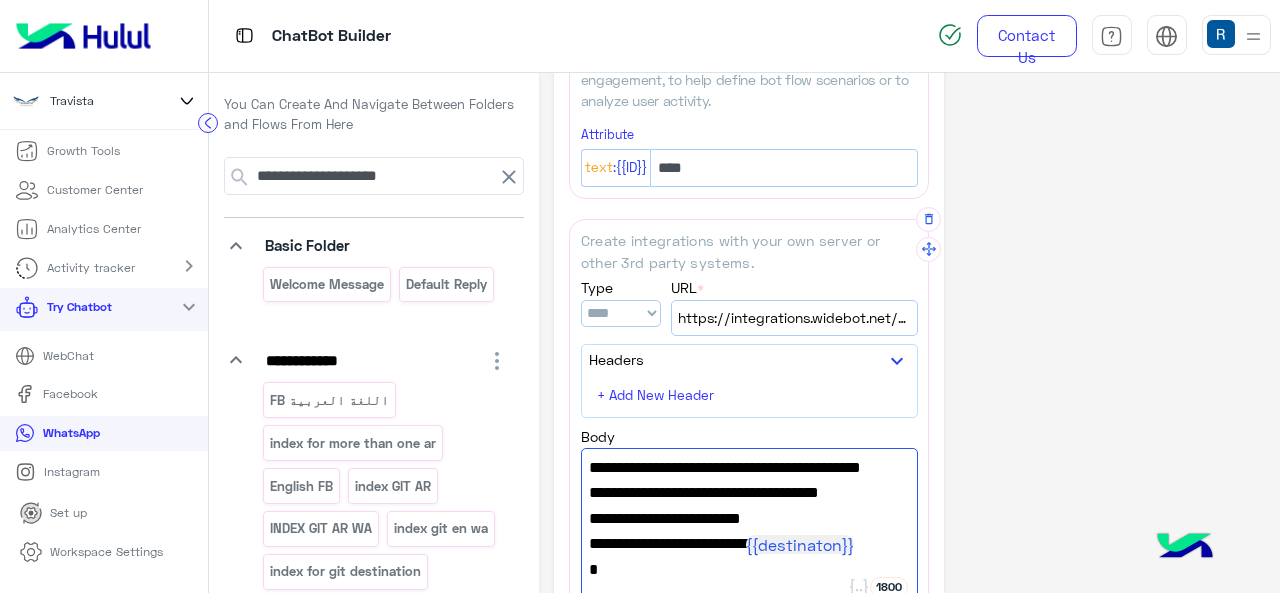 click on "https://integrations.widebot.net/api/JSONAPI" at bounding box center [794, 318] 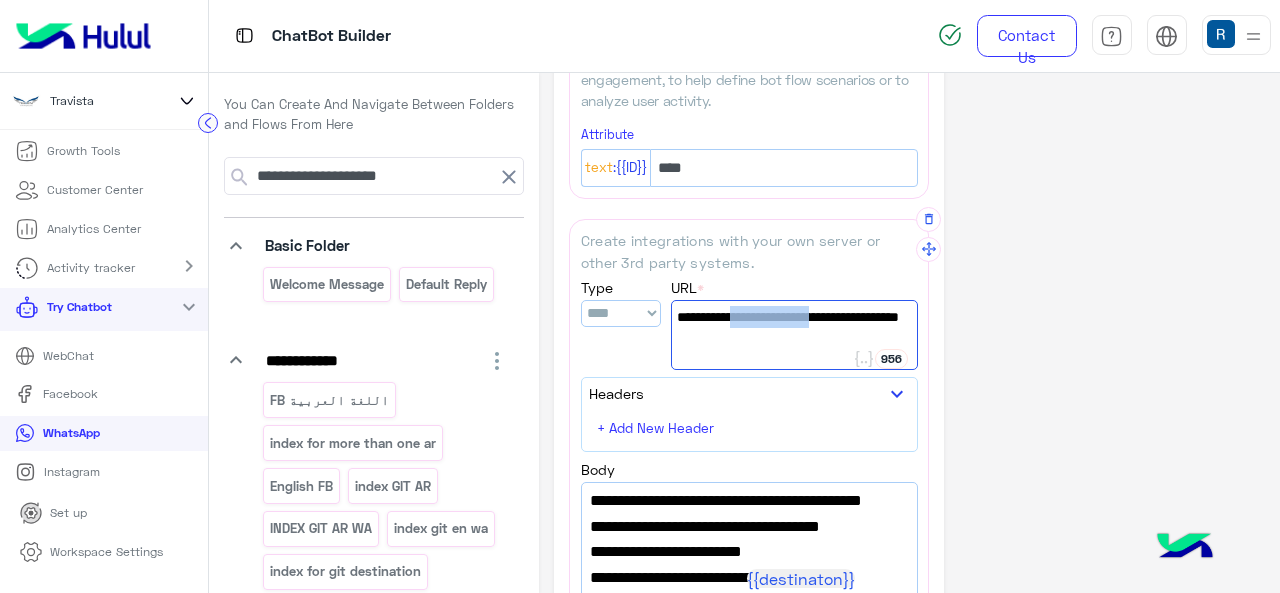 click on "https://integrations.widebot.net/api/JSONAPI" at bounding box center [794, 328] 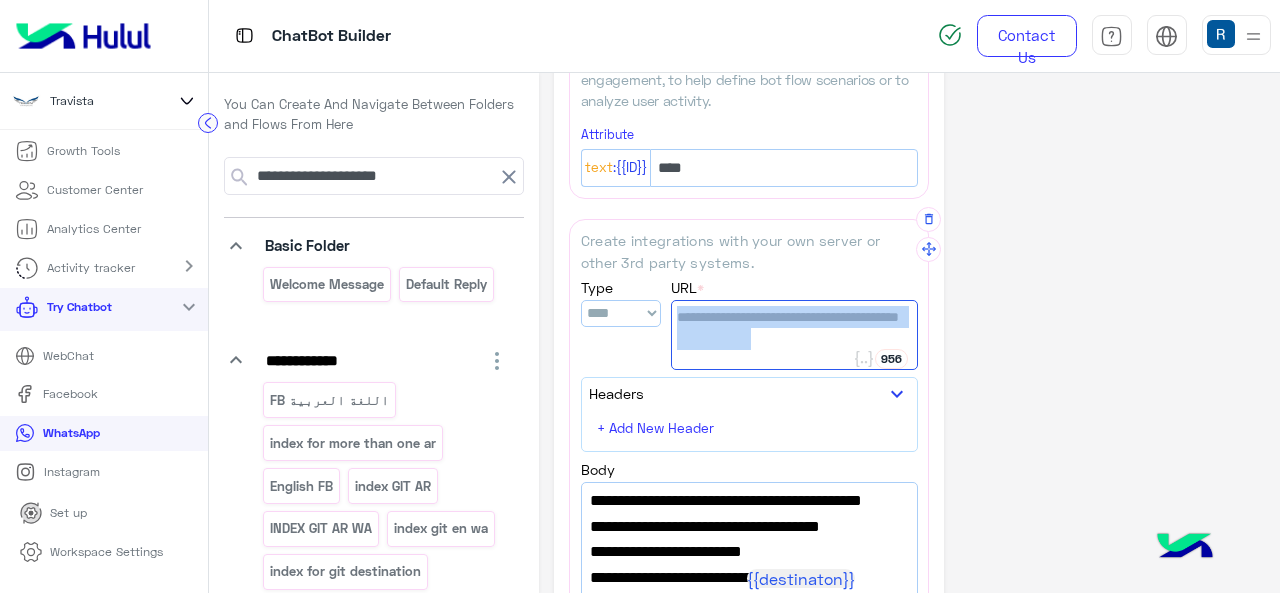 click on "https://integrations.widebot.net/api/JSONAPI" at bounding box center [794, 328] 